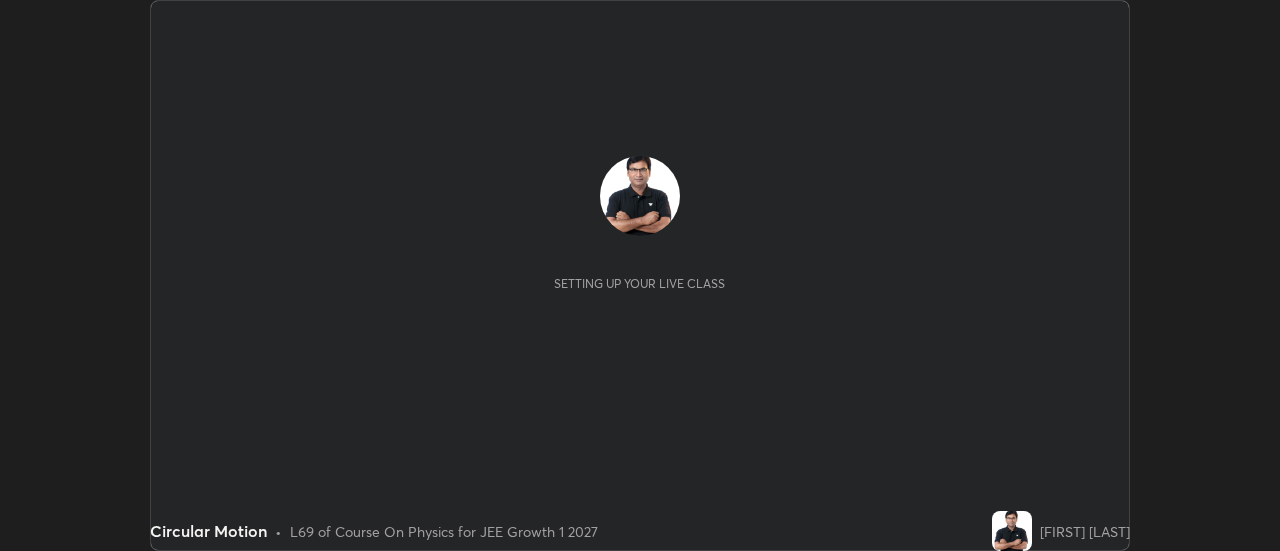 scroll, scrollTop: 0, scrollLeft: 0, axis: both 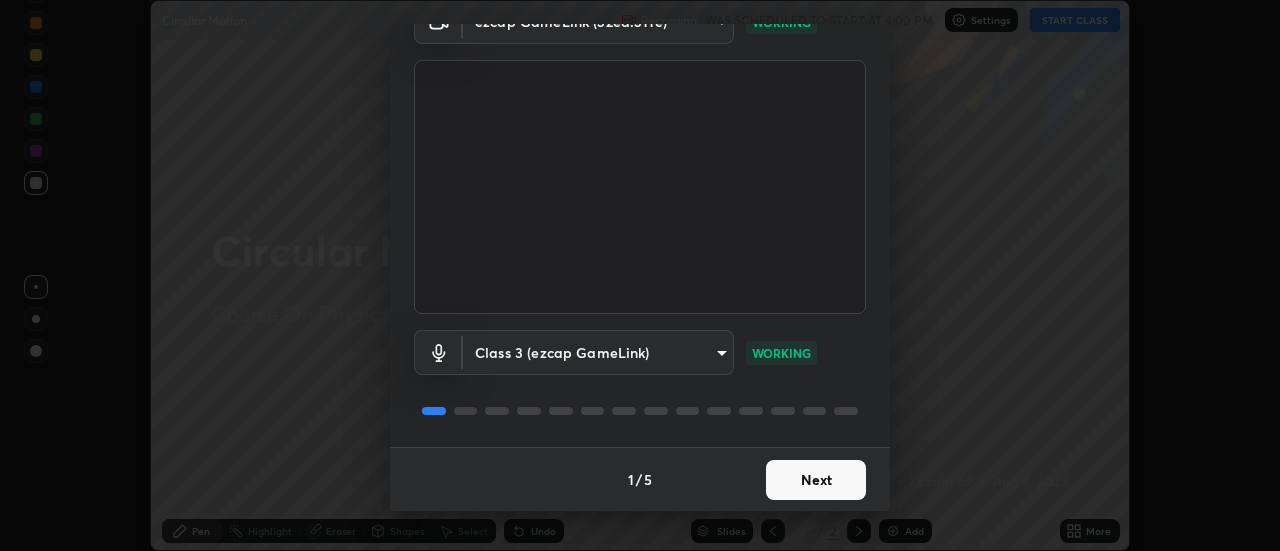 click on "Next" at bounding box center [816, 480] 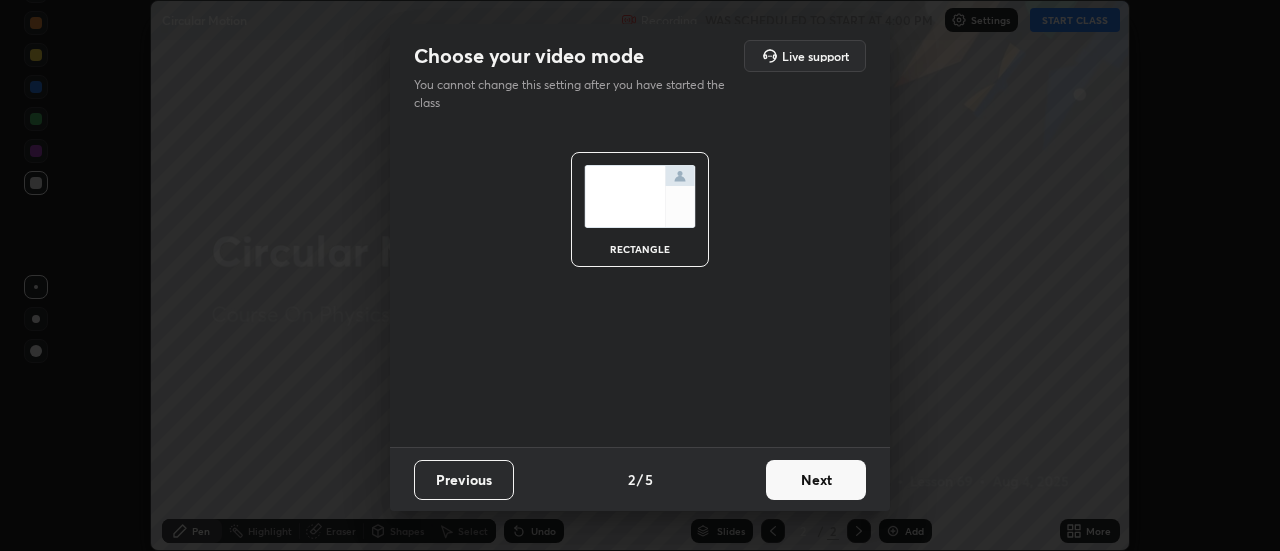 scroll, scrollTop: 0, scrollLeft: 0, axis: both 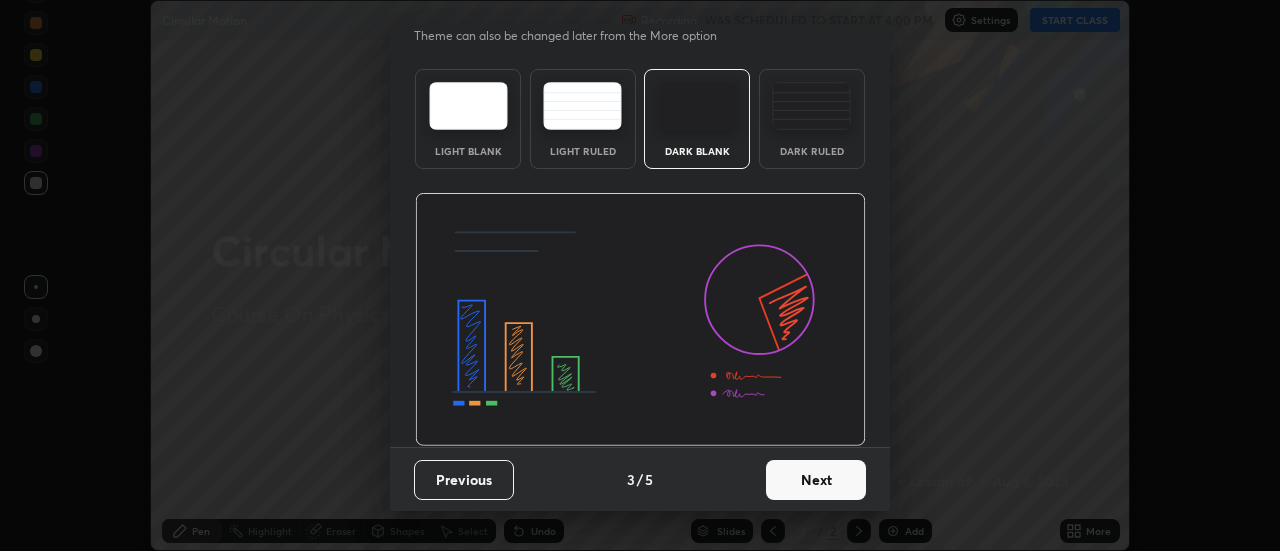 click on "Next" at bounding box center (816, 480) 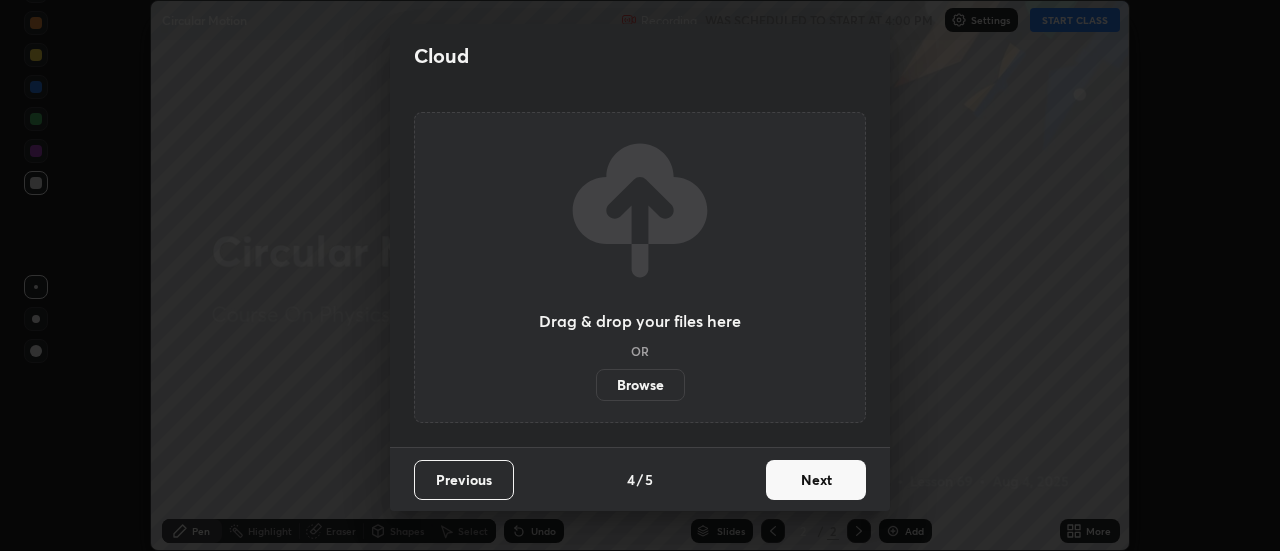 scroll, scrollTop: 0, scrollLeft: 0, axis: both 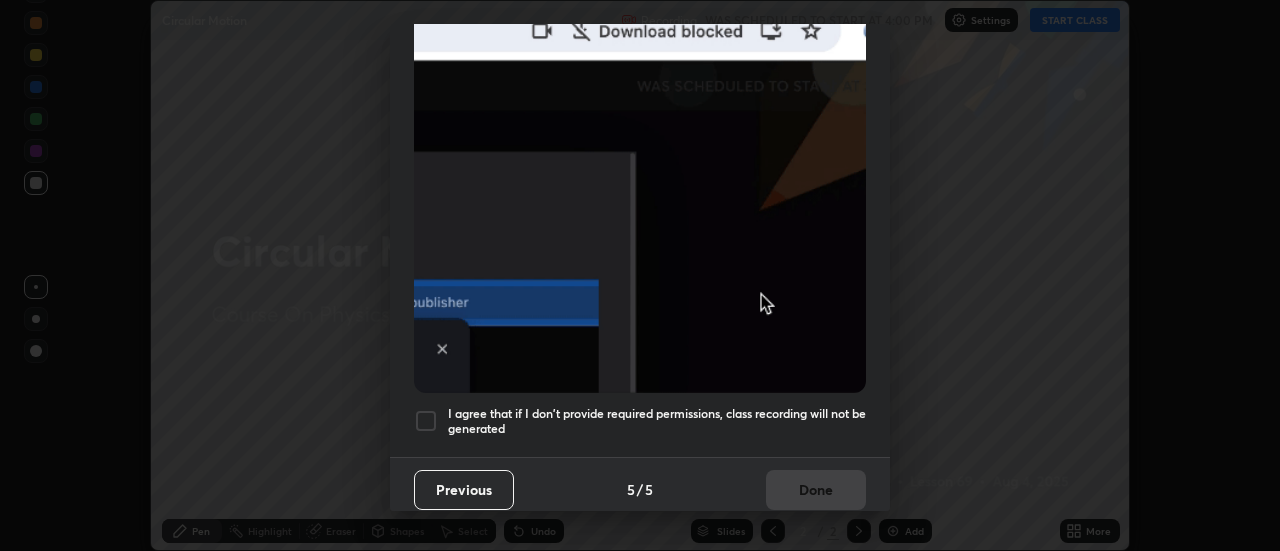 click at bounding box center (426, 421) 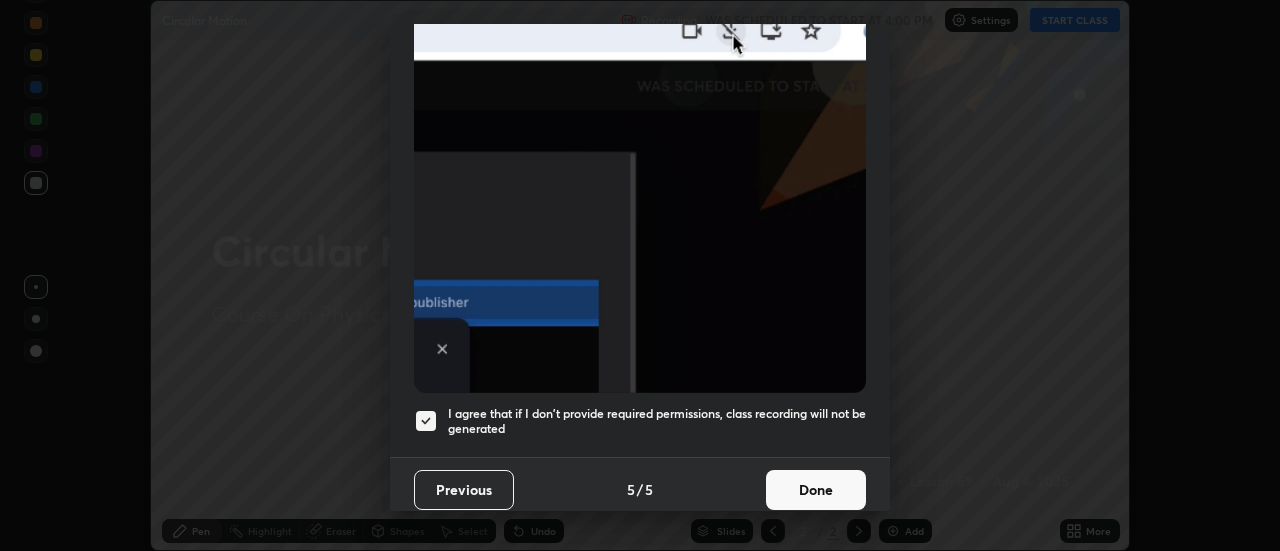 click on "Done" at bounding box center [816, 490] 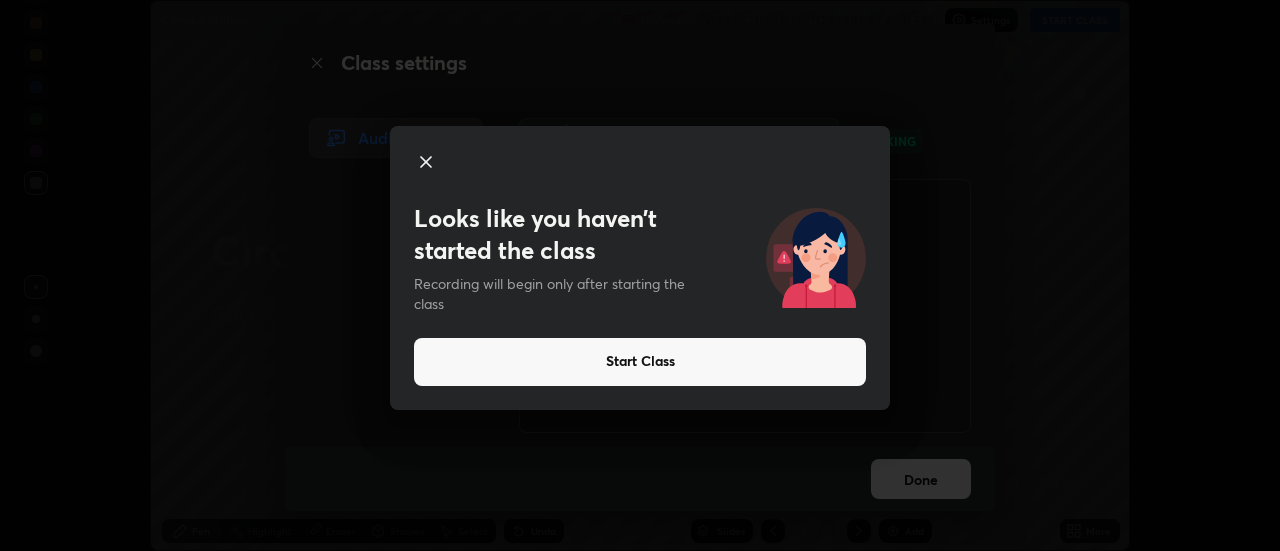 click on "Start Class" at bounding box center [640, 362] 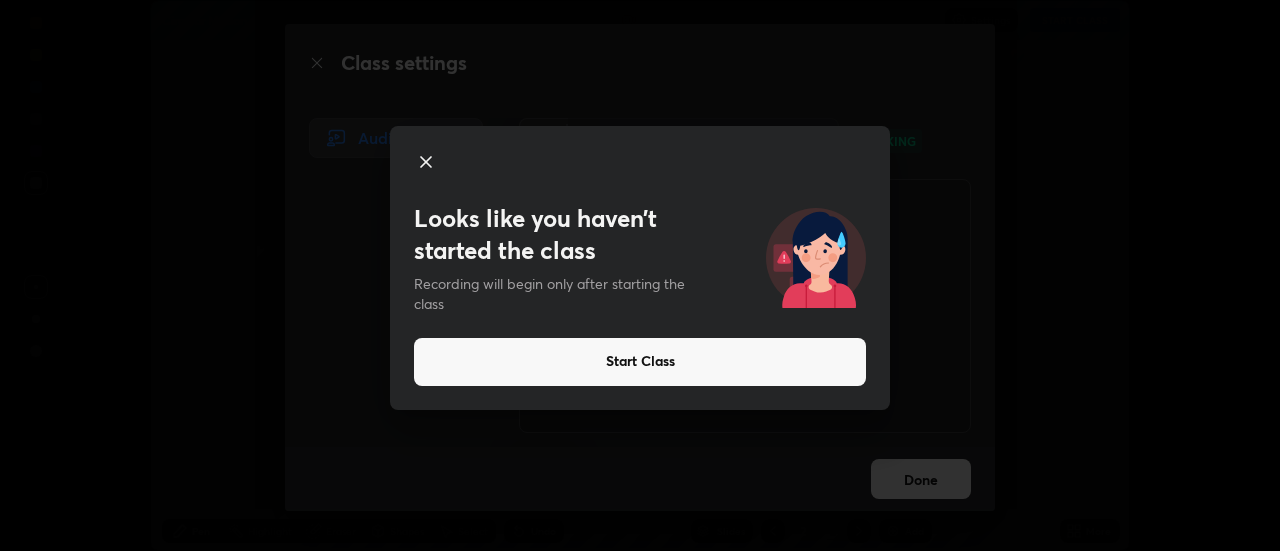 click on "Start Class" at bounding box center (640, 362) 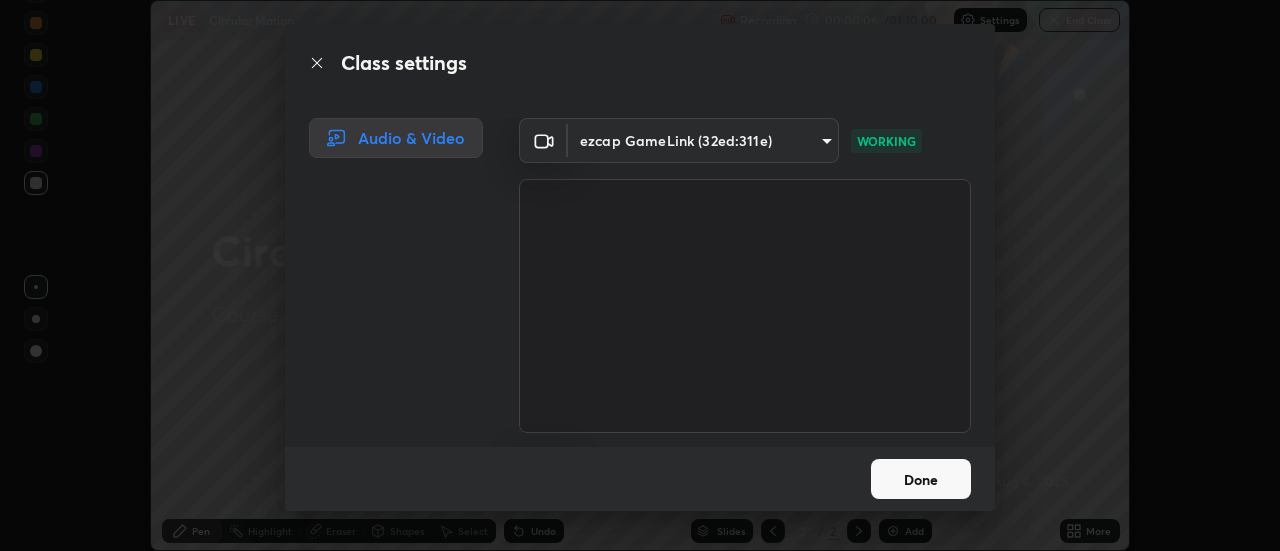 click on "Done" at bounding box center [921, 479] 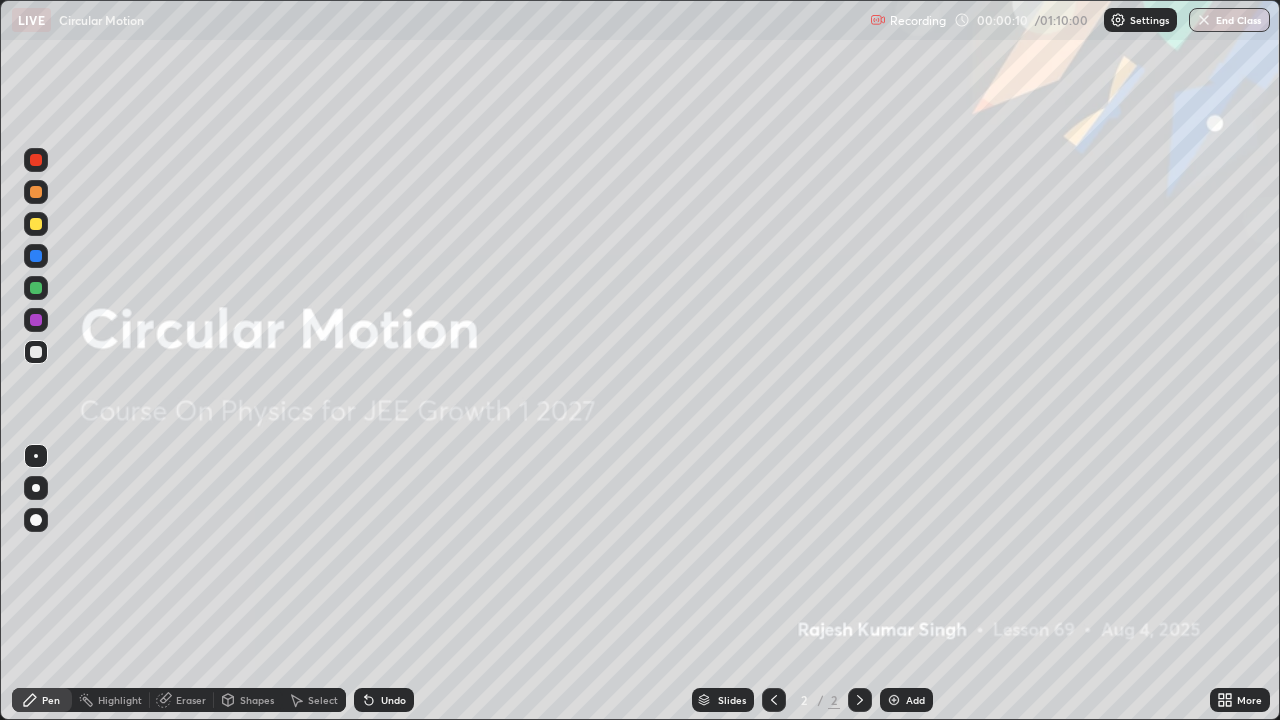 scroll, scrollTop: 99280, scrollLeft: 98720, axis: both 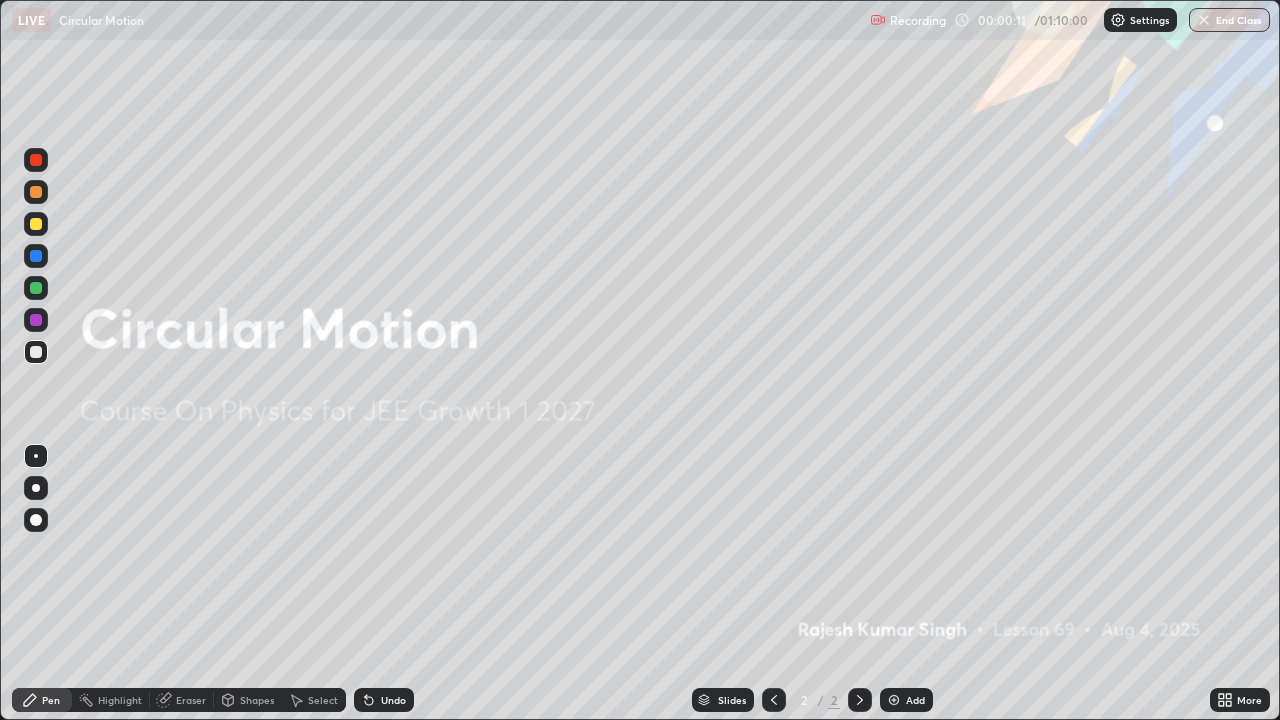 click on "Add" at bounding box center (915, 700) 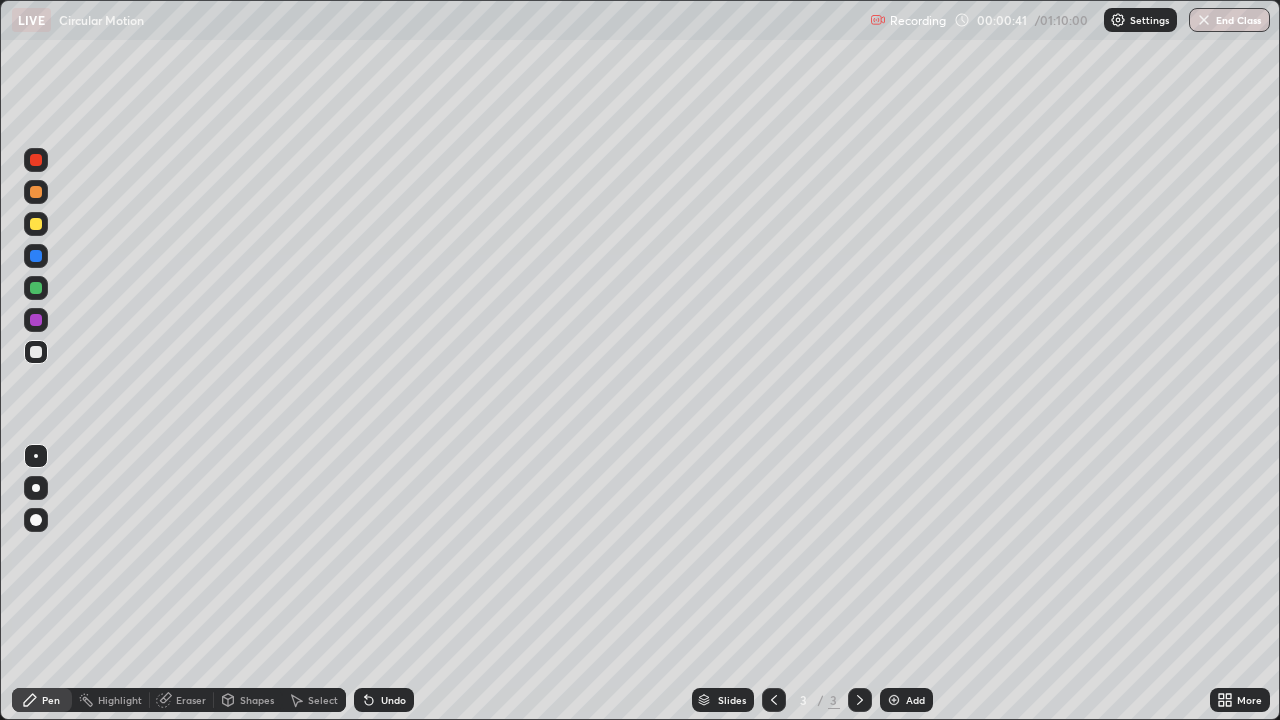 click on "Shapes" at bounding box center [257, 700] 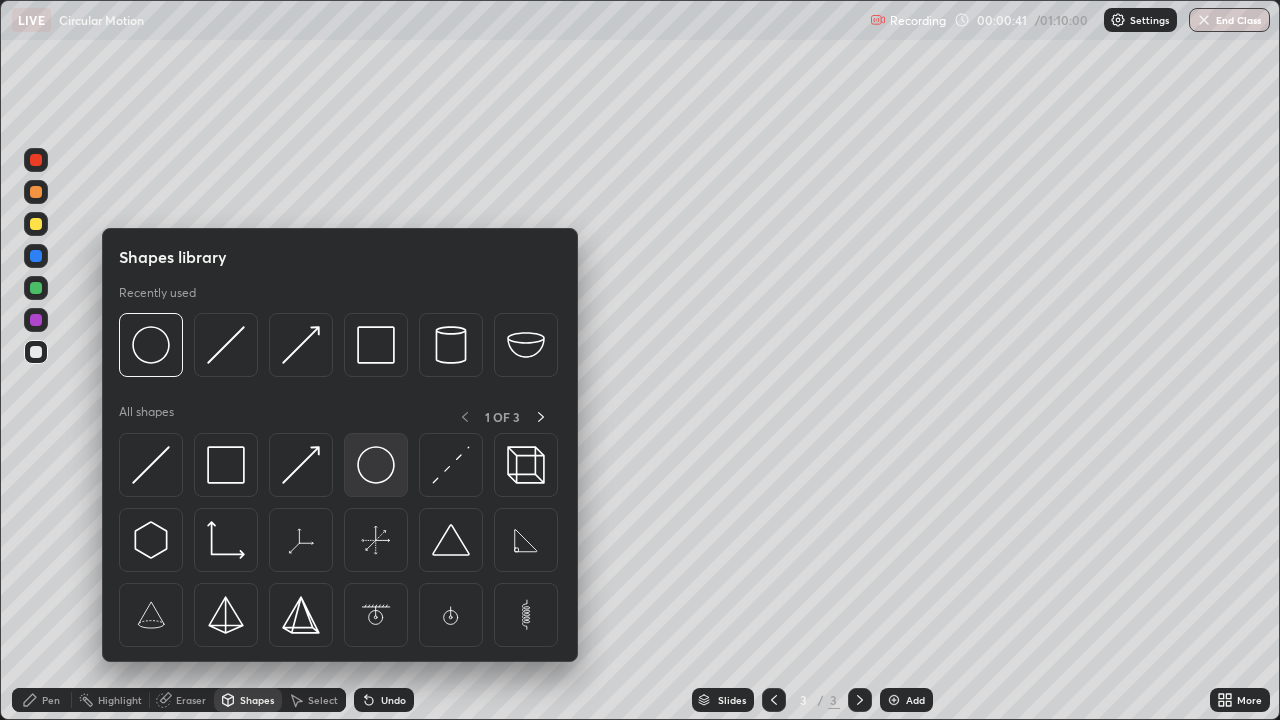 click at bounding box center (376, 465) 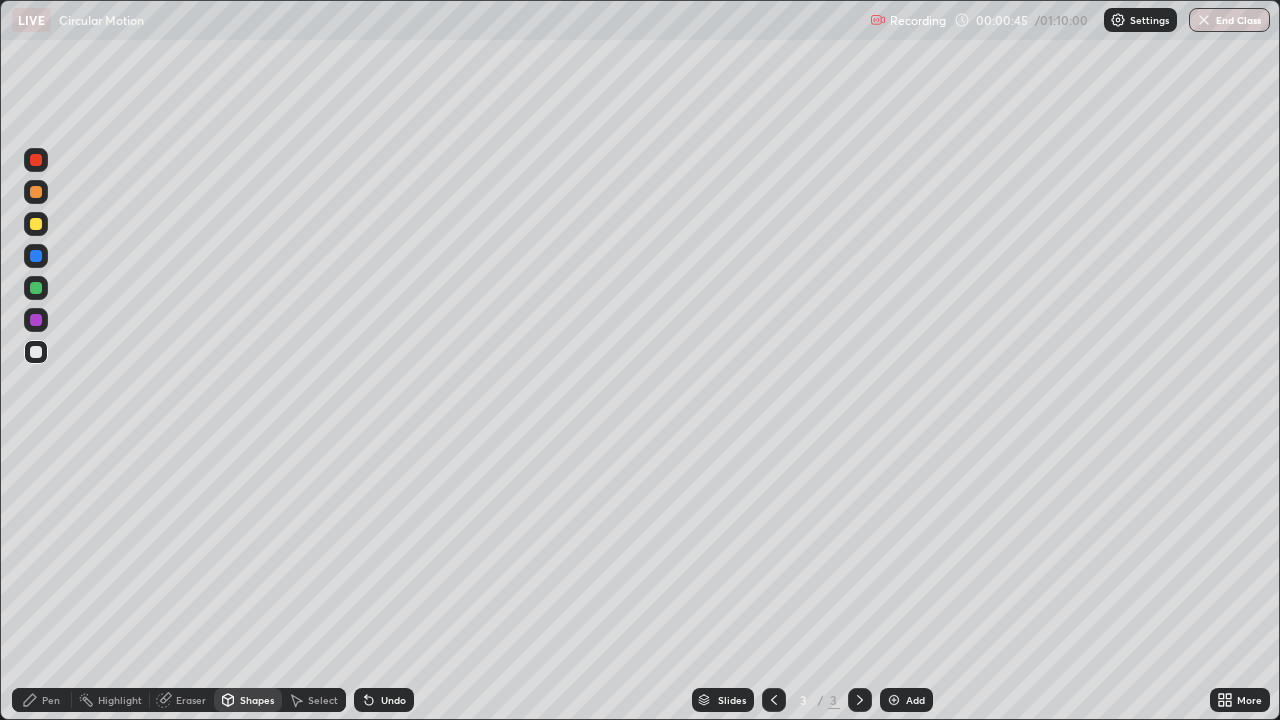 click on "Pen" at bounding box center (51, 700) 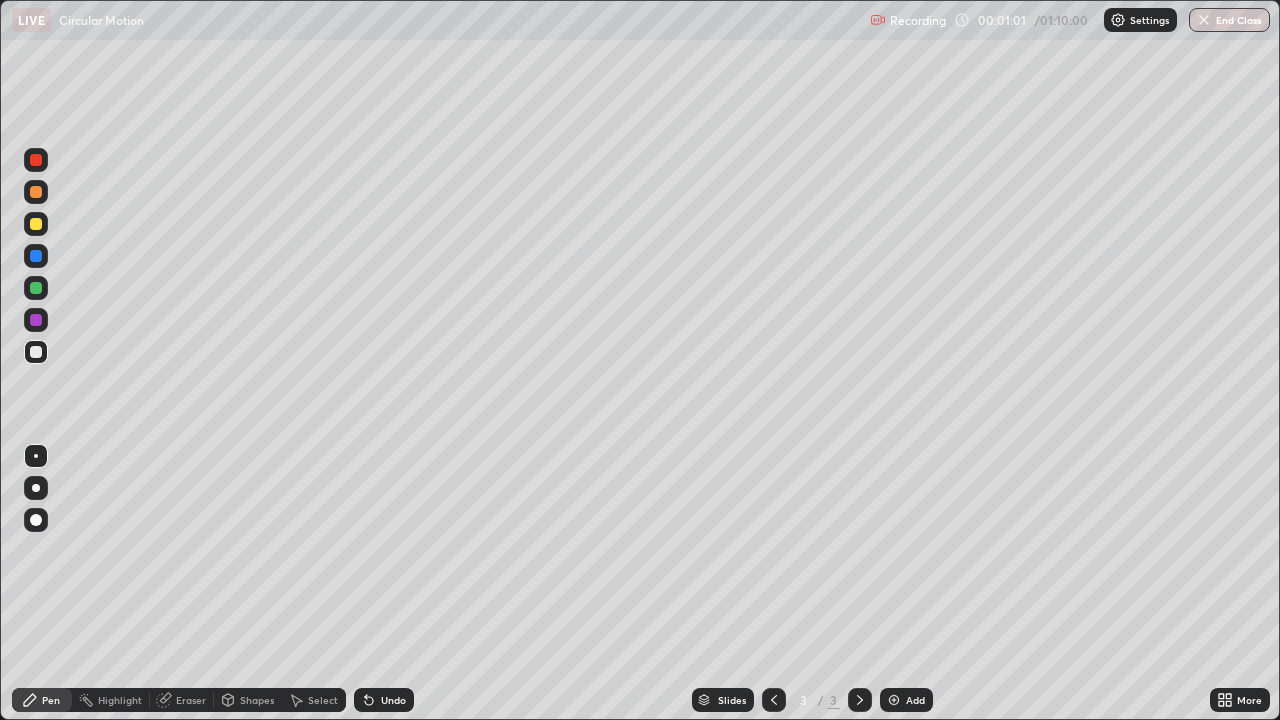 click at bounding box center [36, 224] 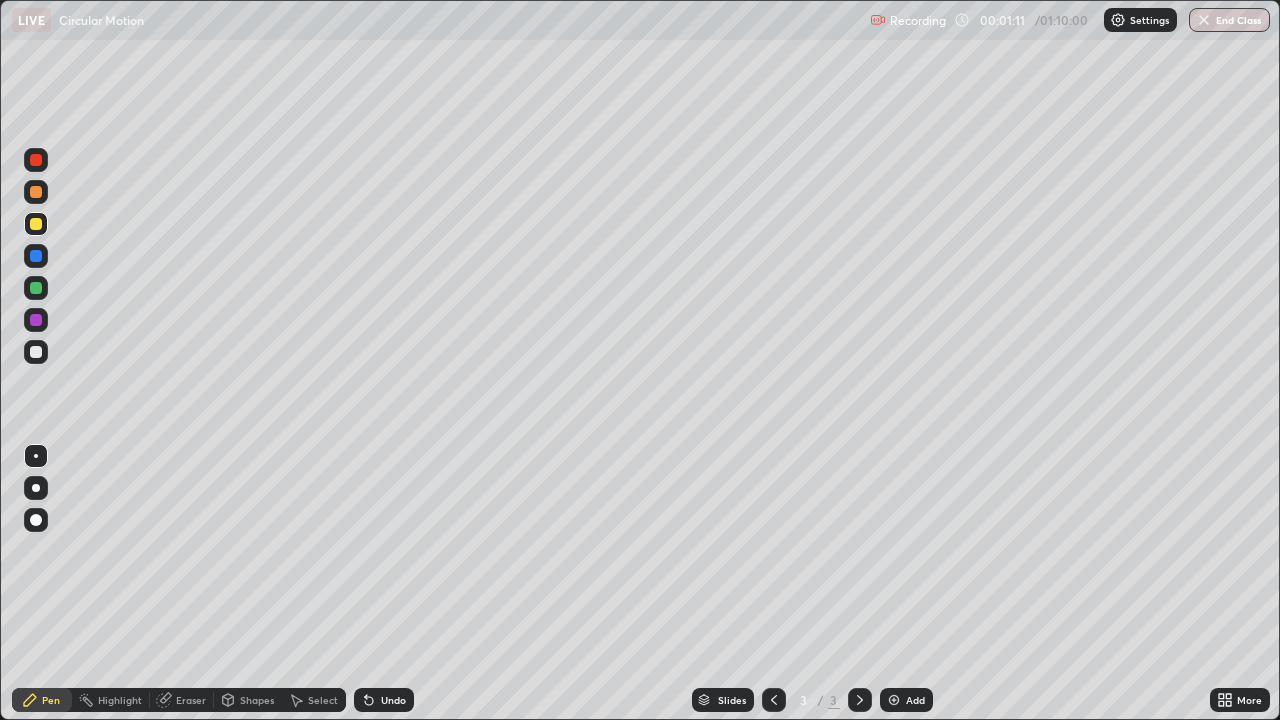 click on "Undo" at bounding box center (393, 700) 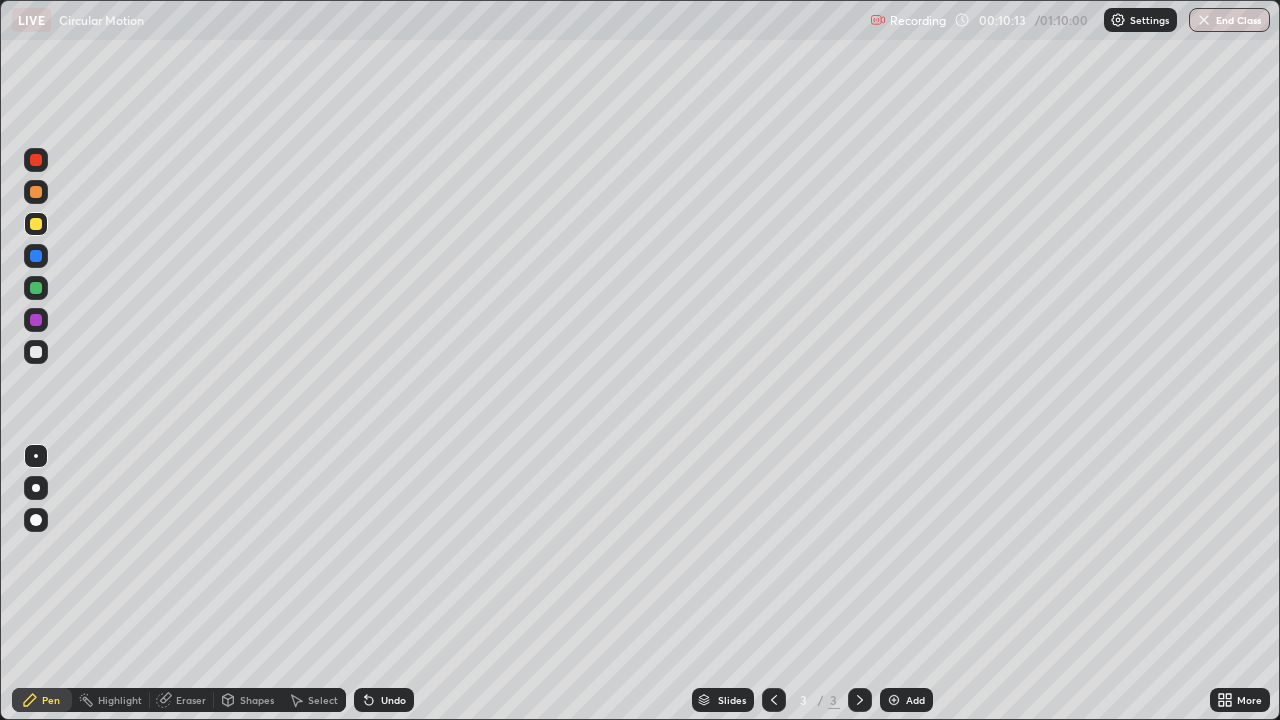 click at bounding box center (36, 352) 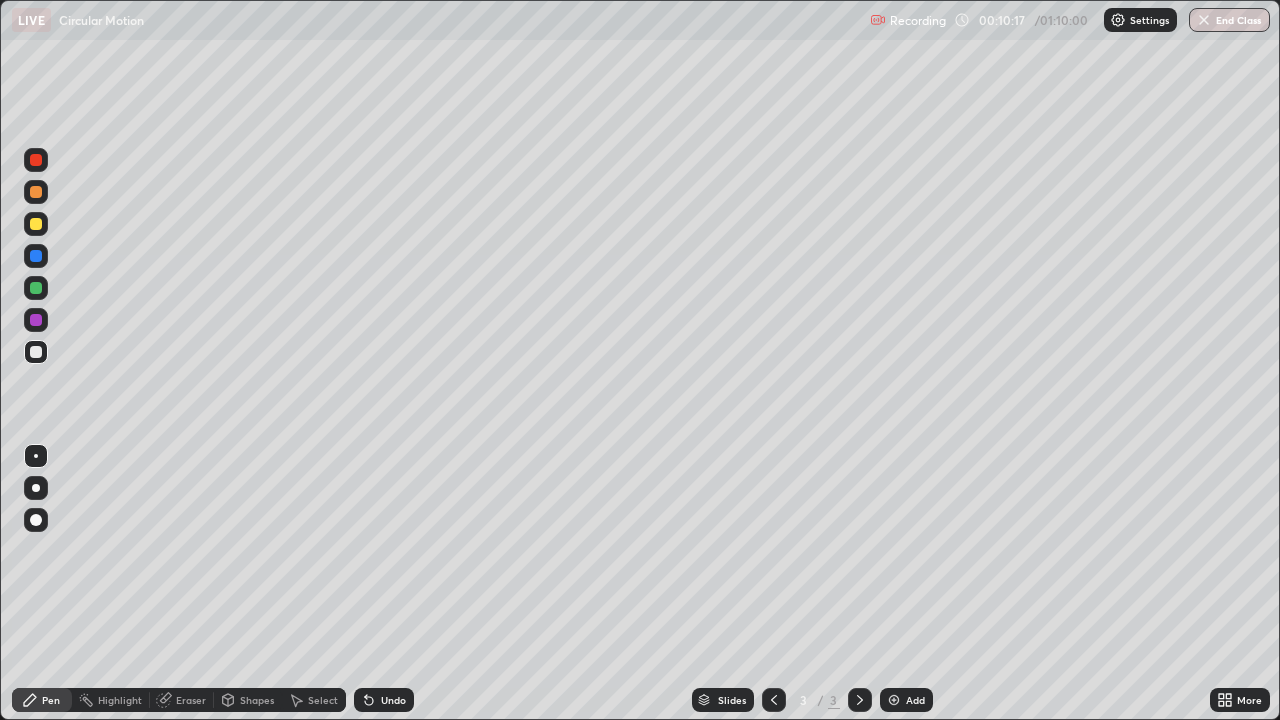 click at bounding box center (36, 160) 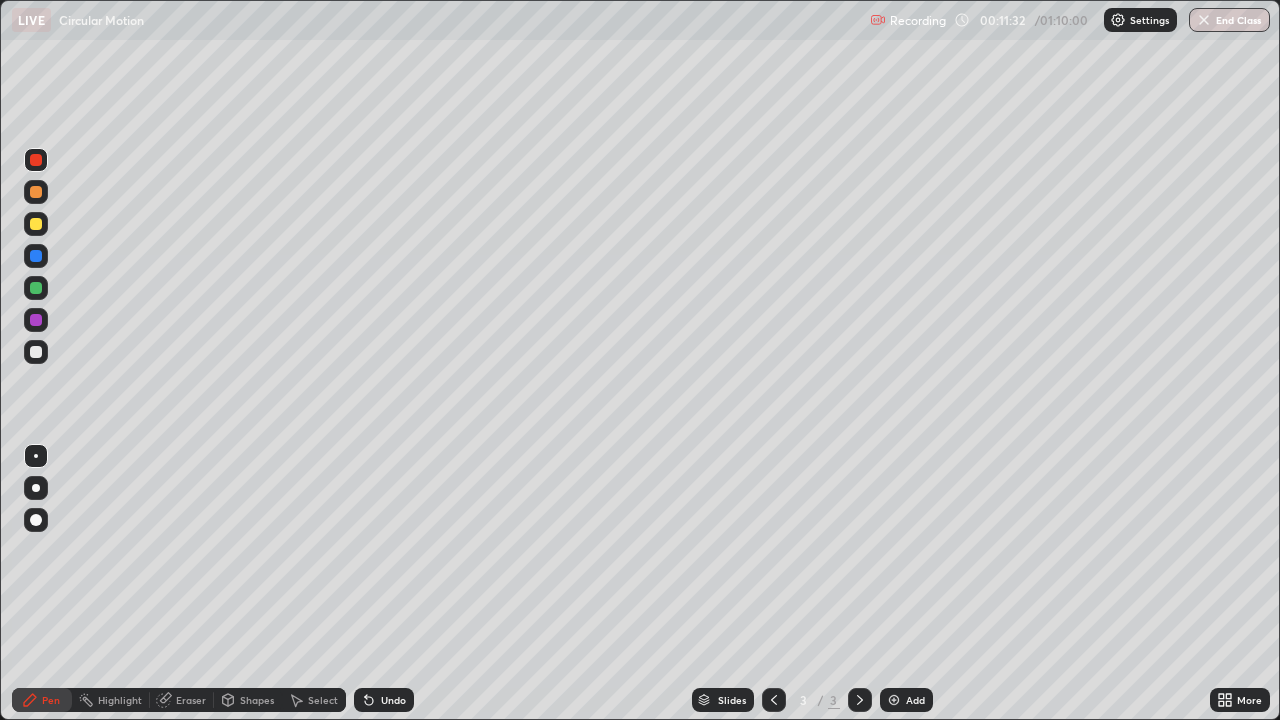 click at bounding box center (36, 352) 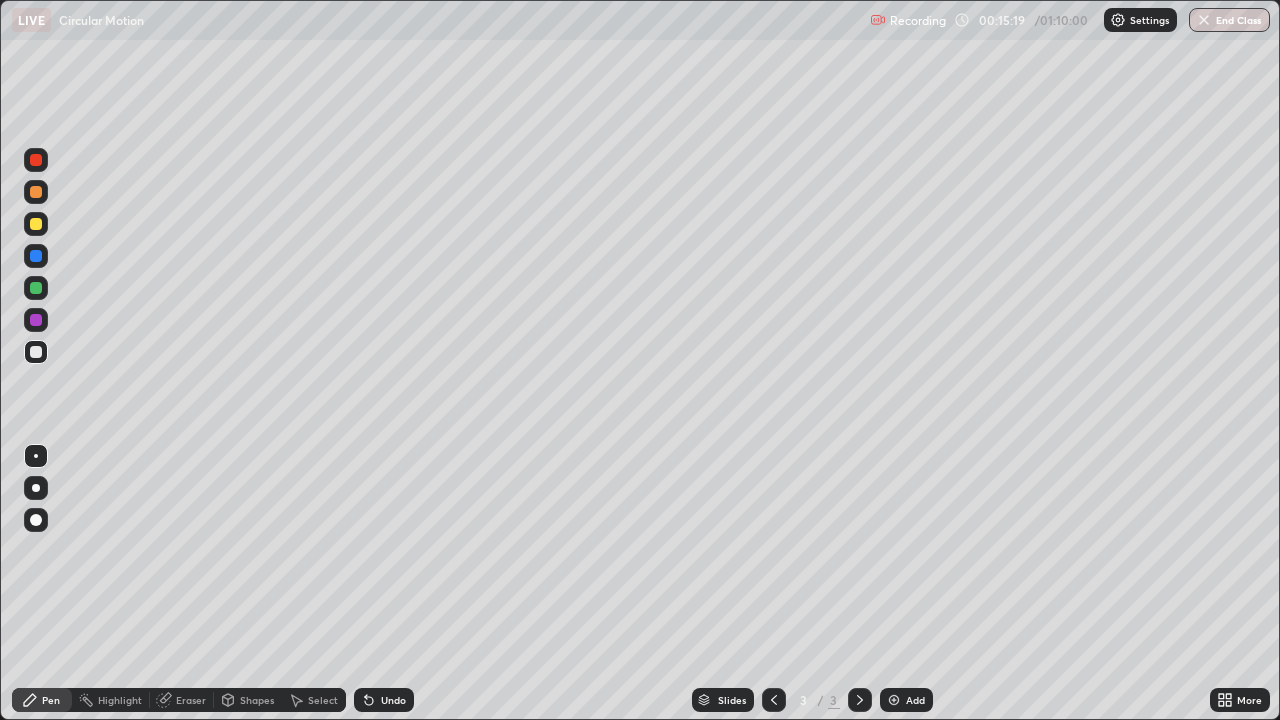 click on "Add" at bounding box center (915, 700) 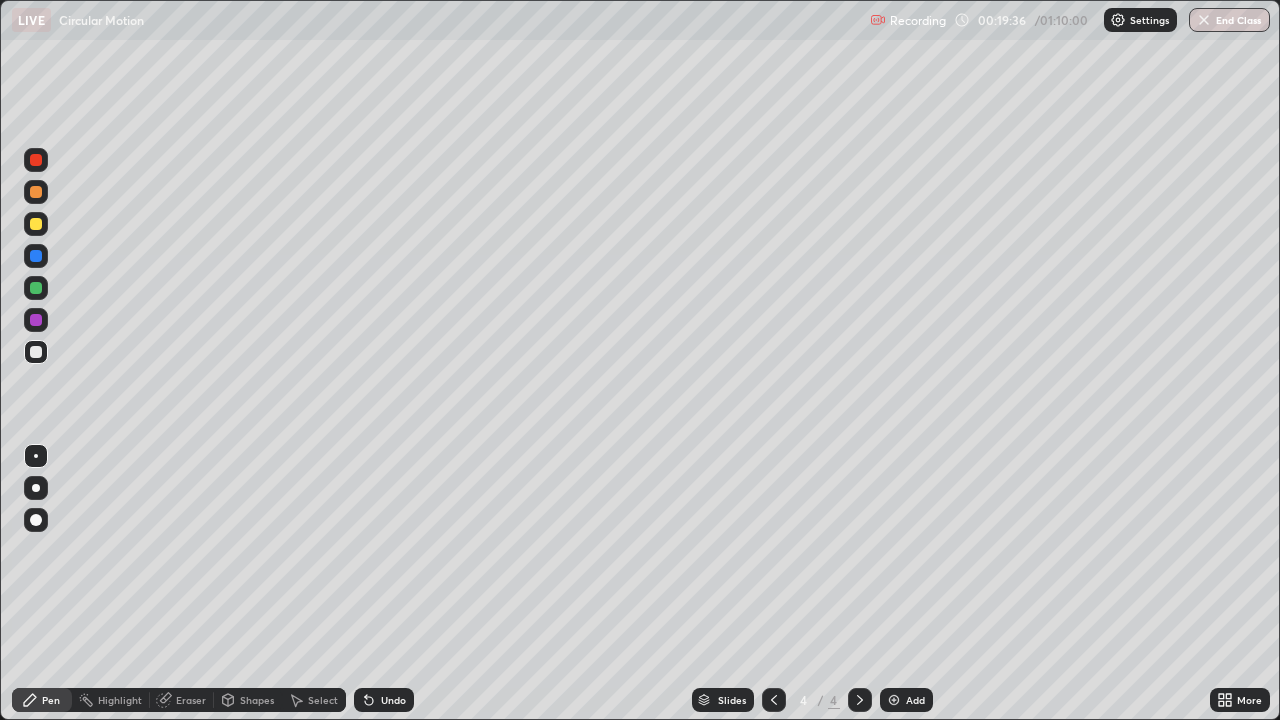 click at bounding box center [894, 700] 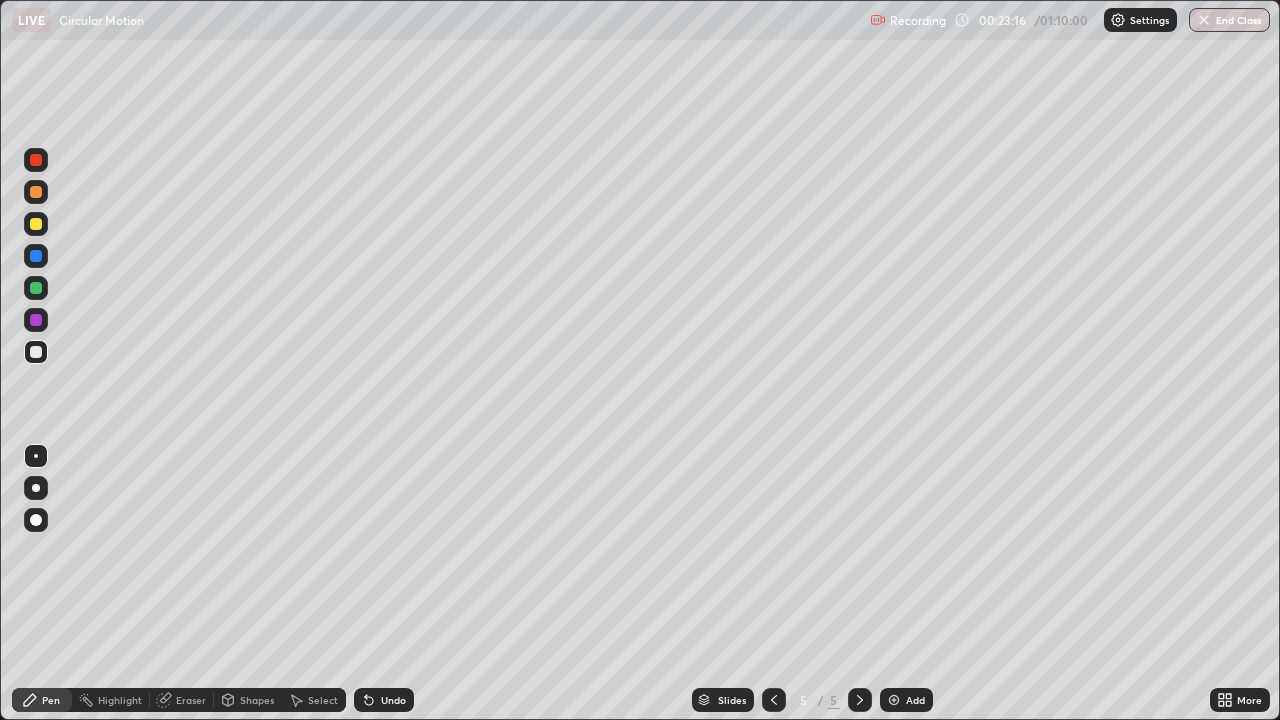 click on "Add" at bounding box center [906, 700] 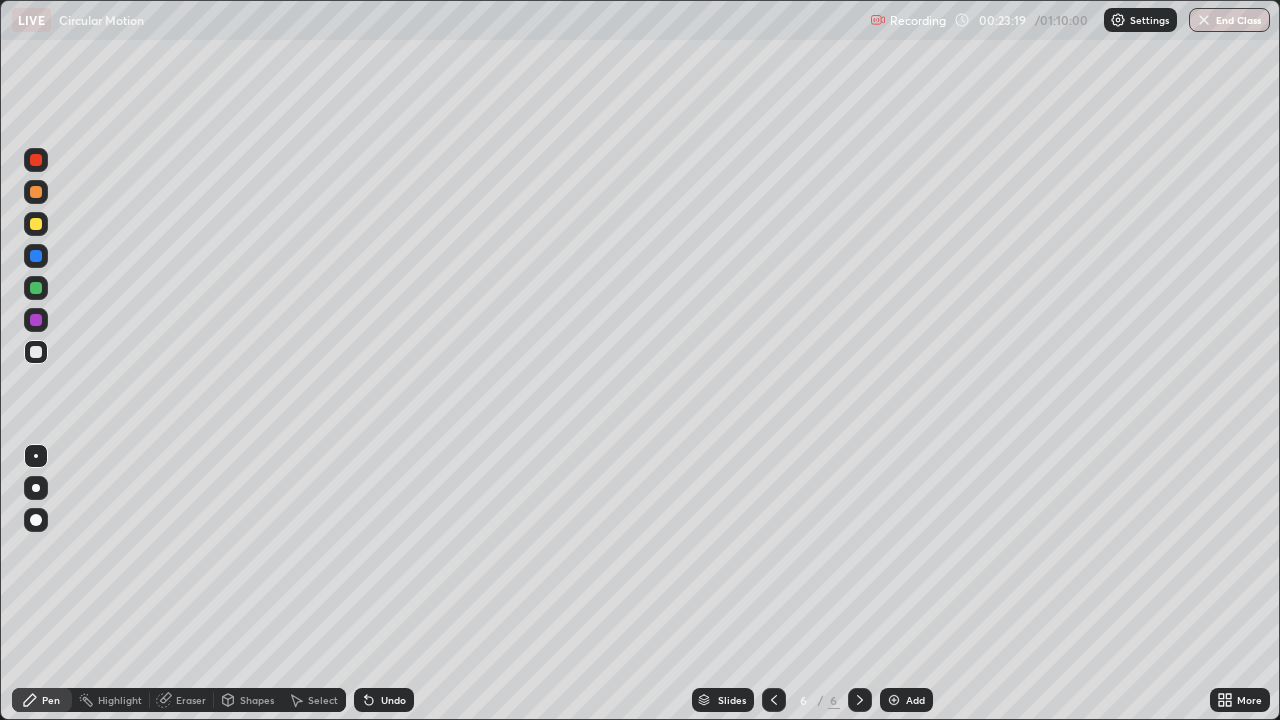 click at bounding box center (36, 224) 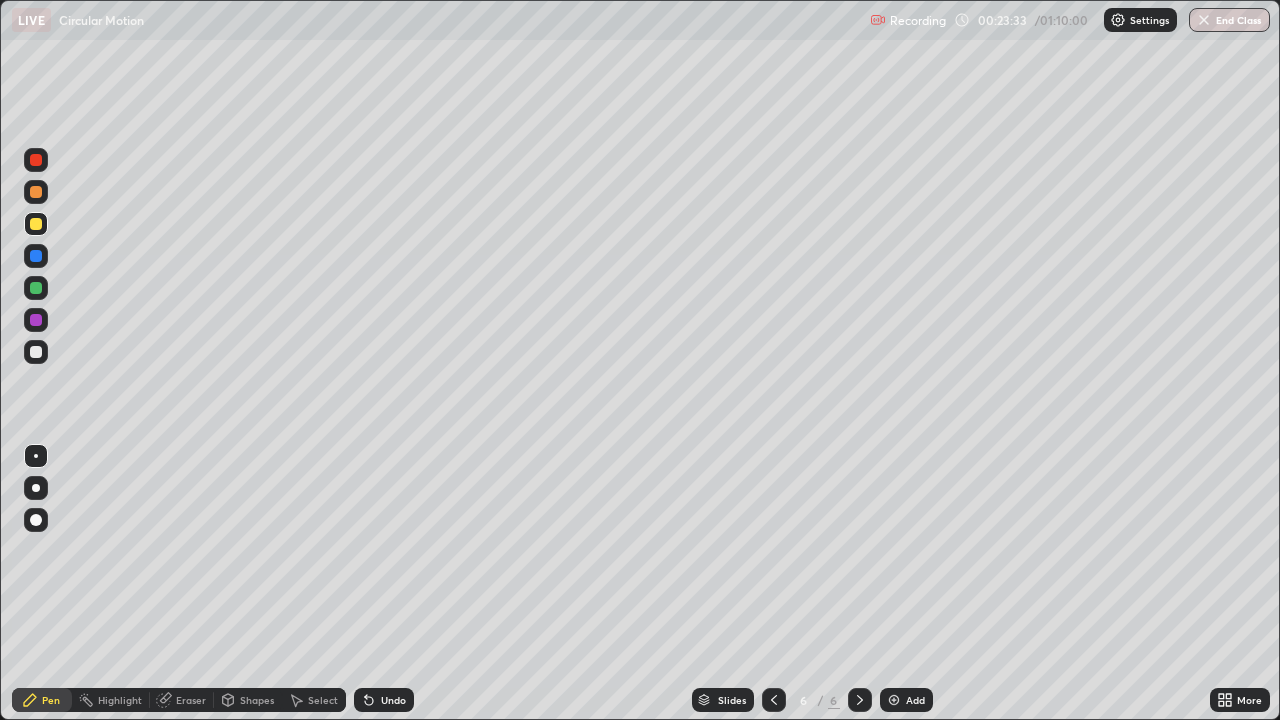 click at bounding box center [36, 352] 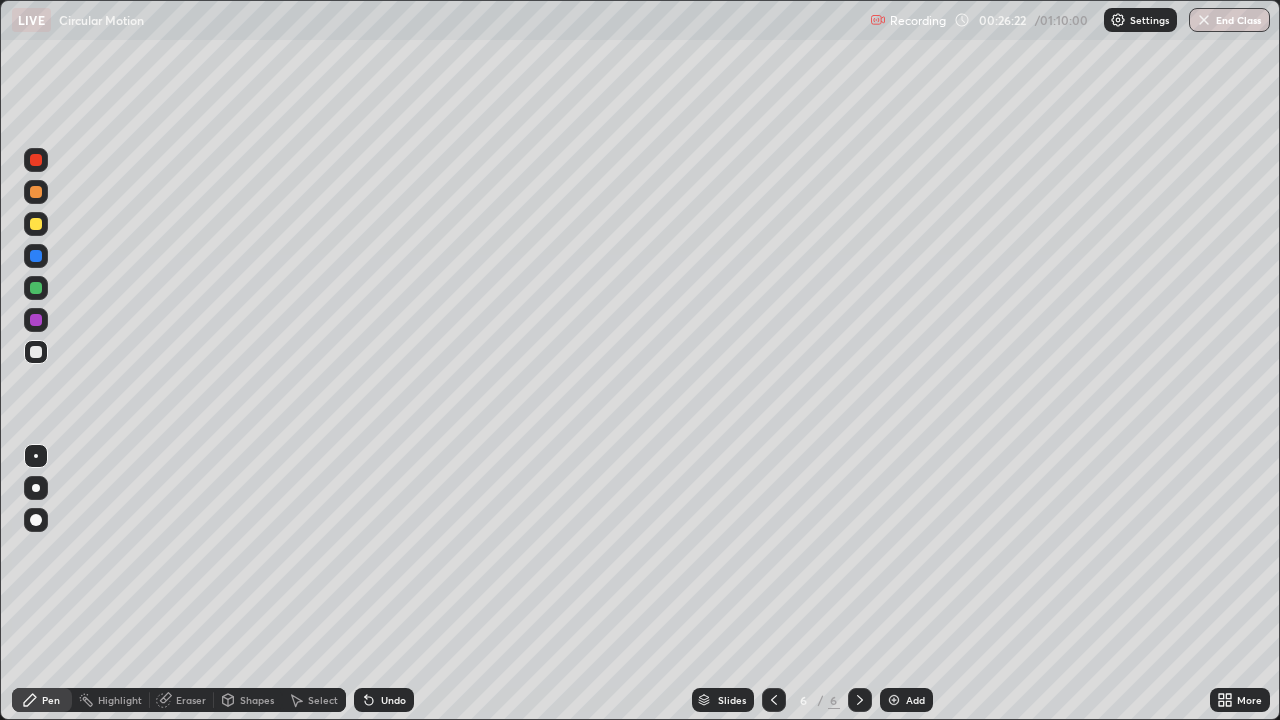 click at bounding box center [36, 224] 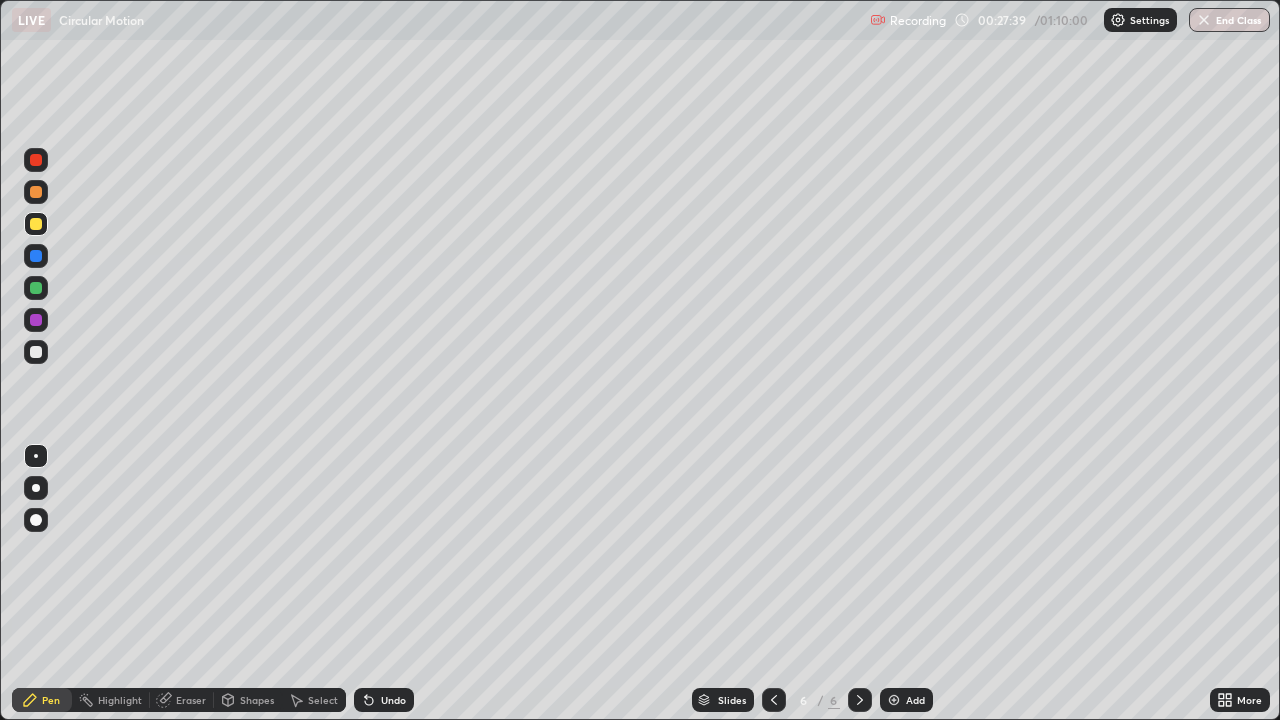 click at bounding box center (36, 288) 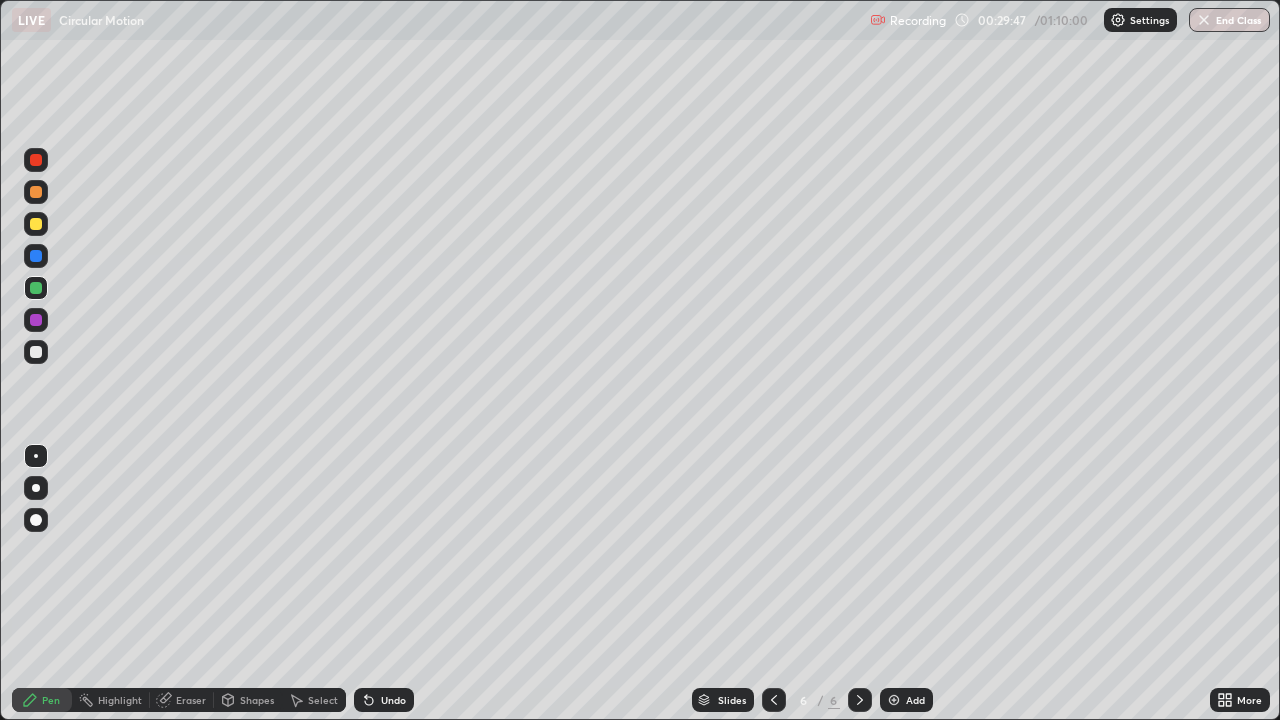 click at bounding box center (36, 160) 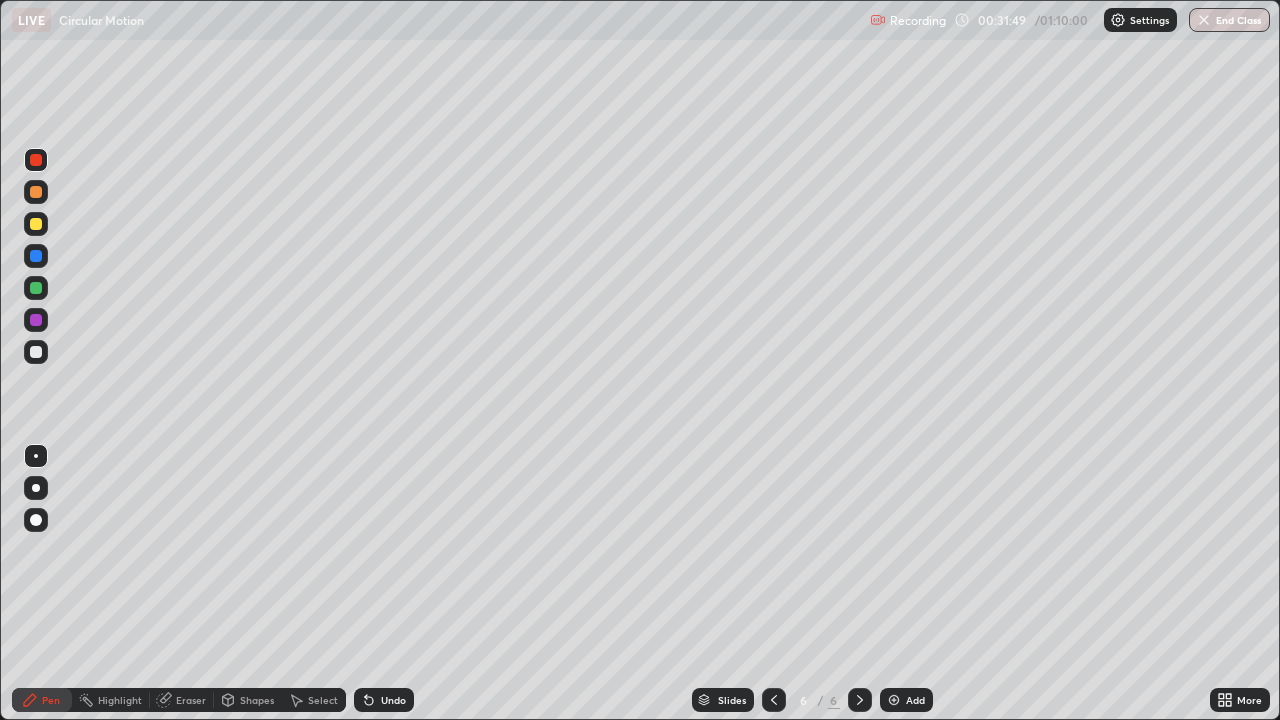 click at bounding box center (894, 700) 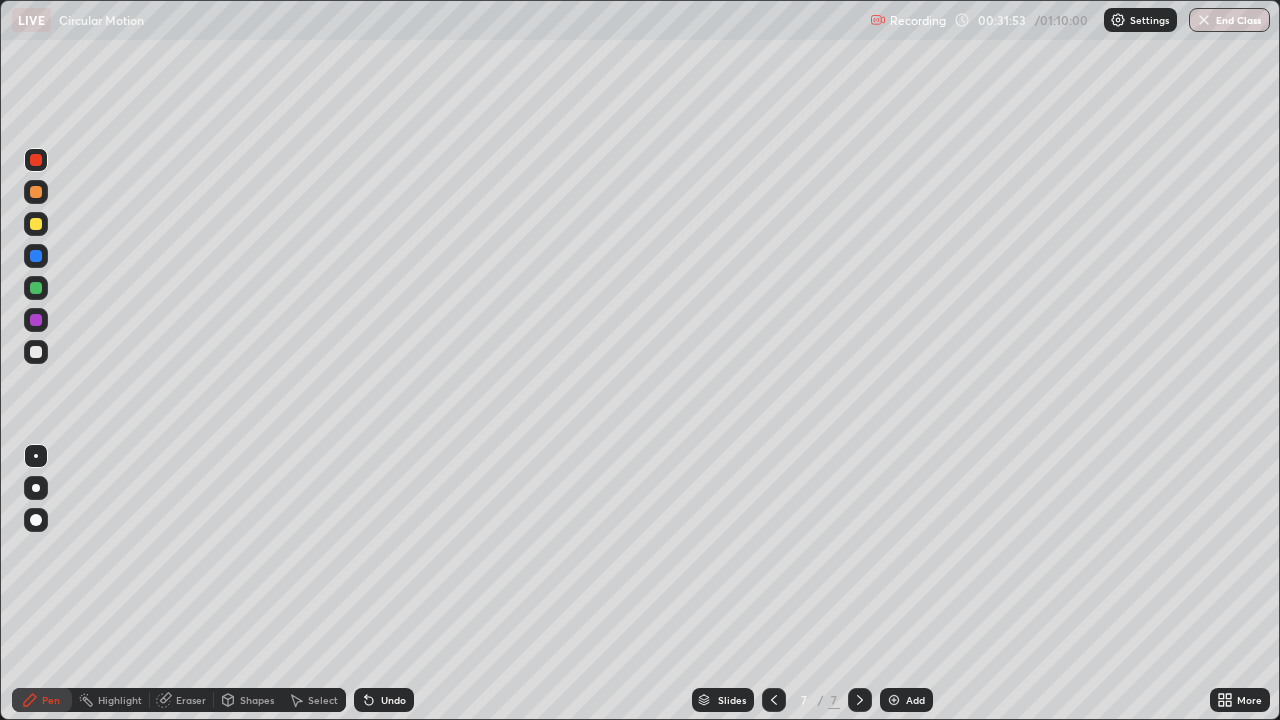 click on "Shapes" at bounding box center [248, 700] 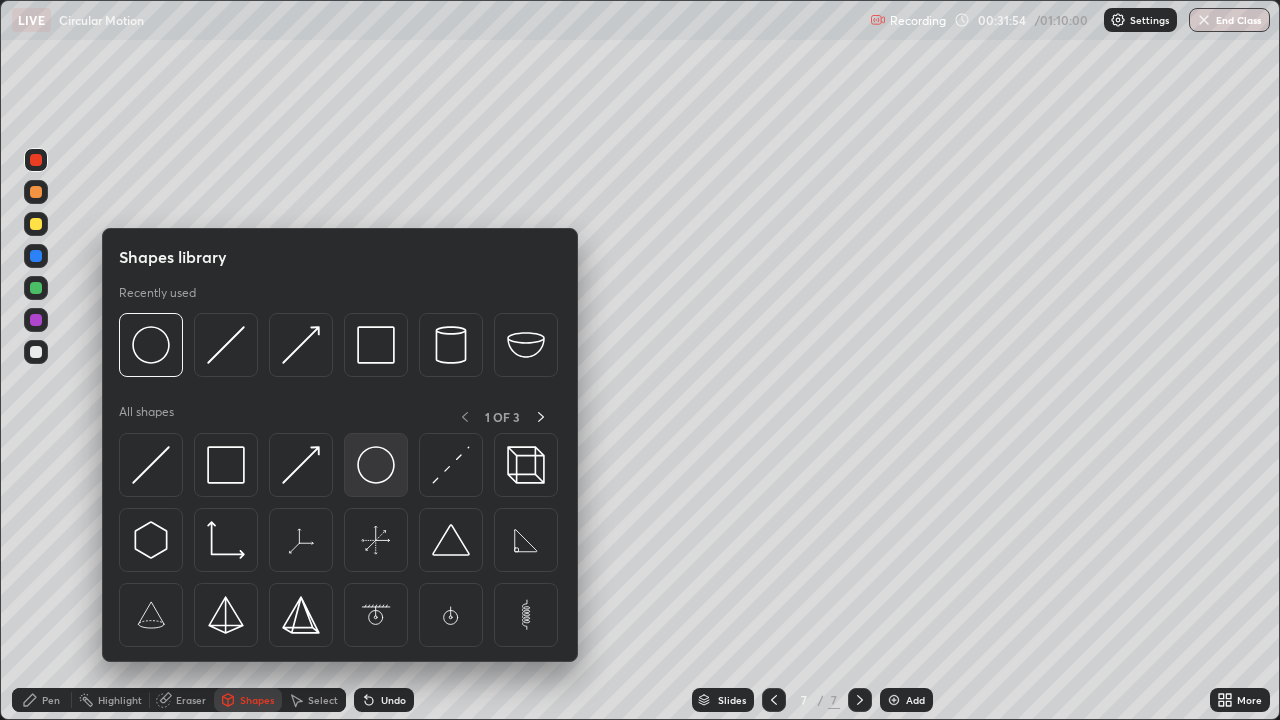 click at bounding box center (376, 465) 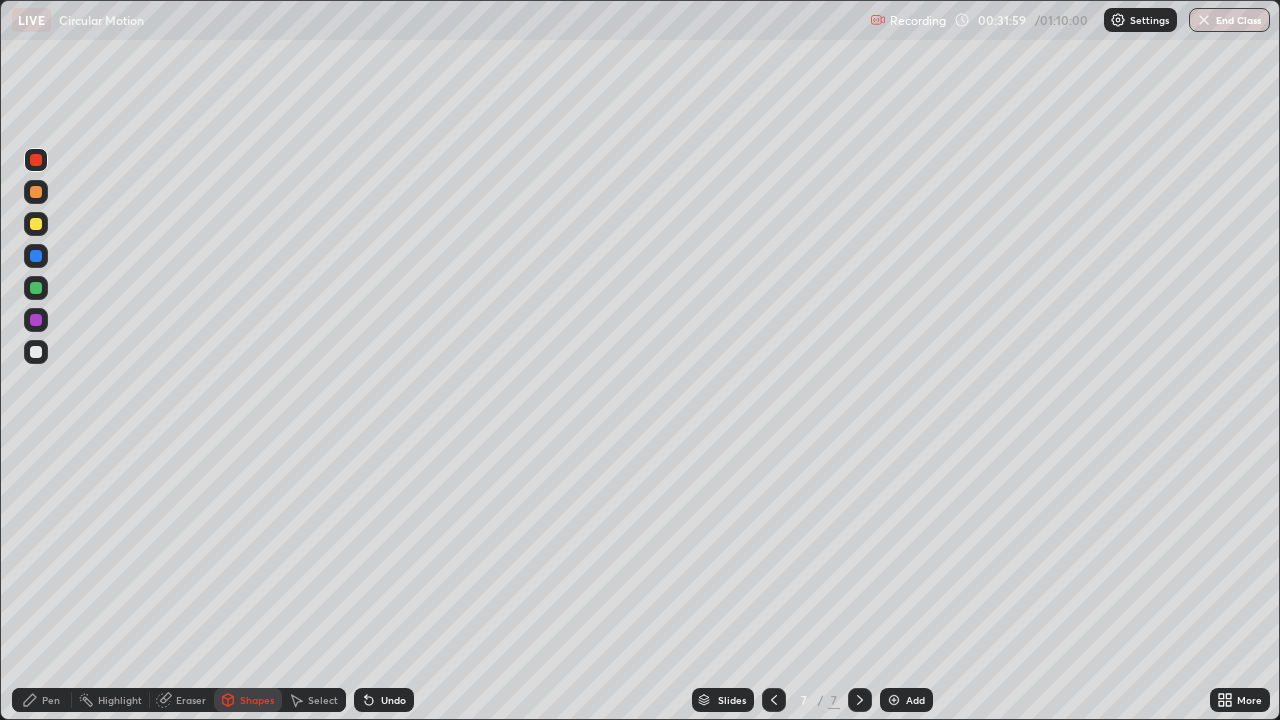 click on "Pen" at bounding box center (51, 700) 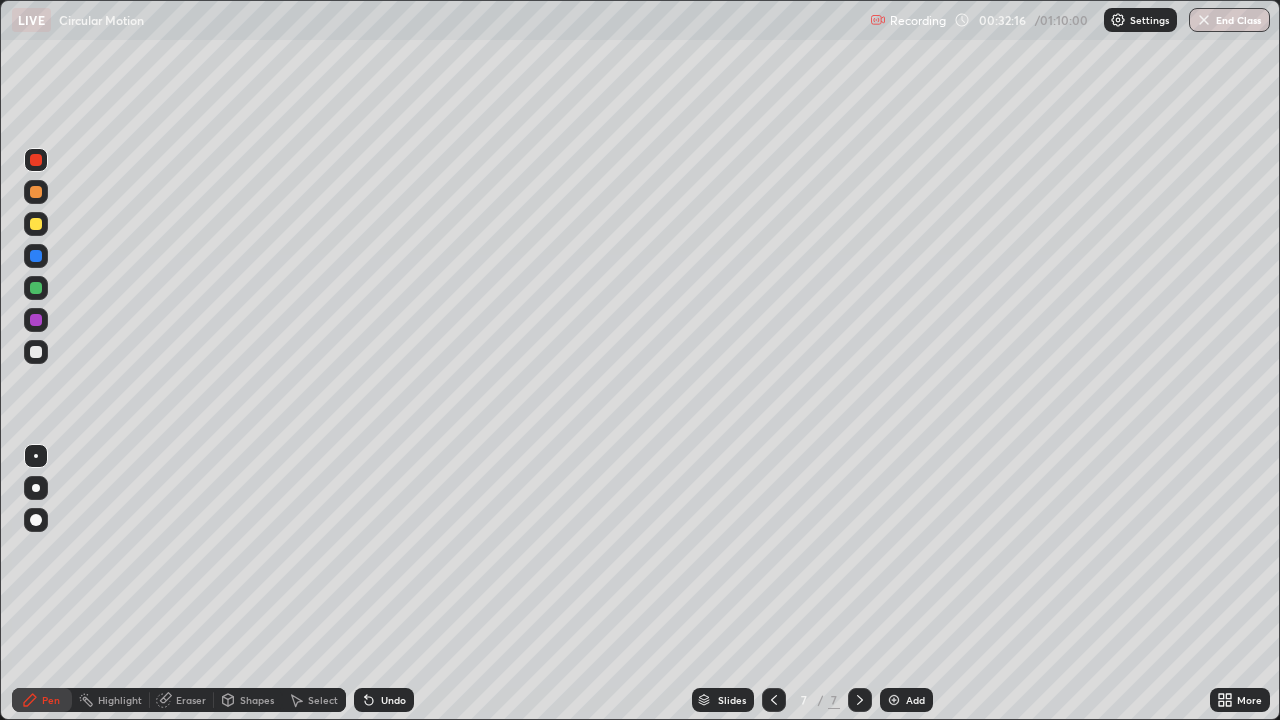 click at bounding box center (36, 352) 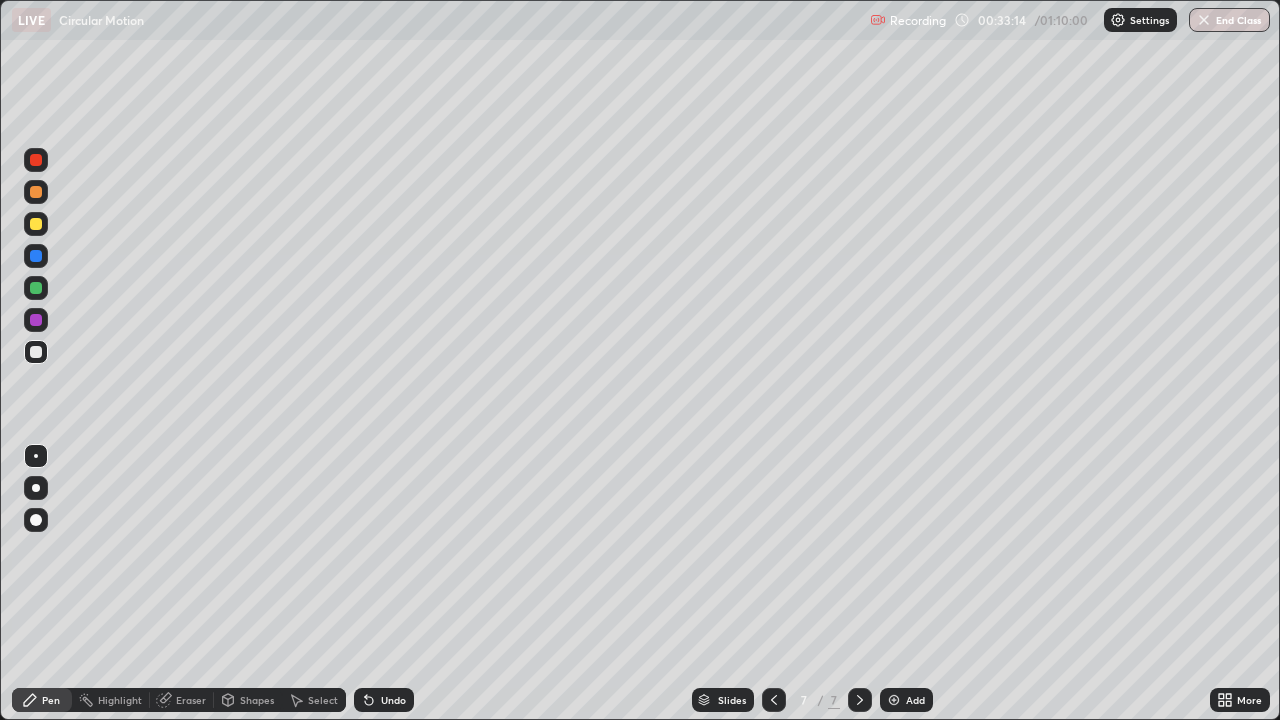 click at bounding box center (36, 224) 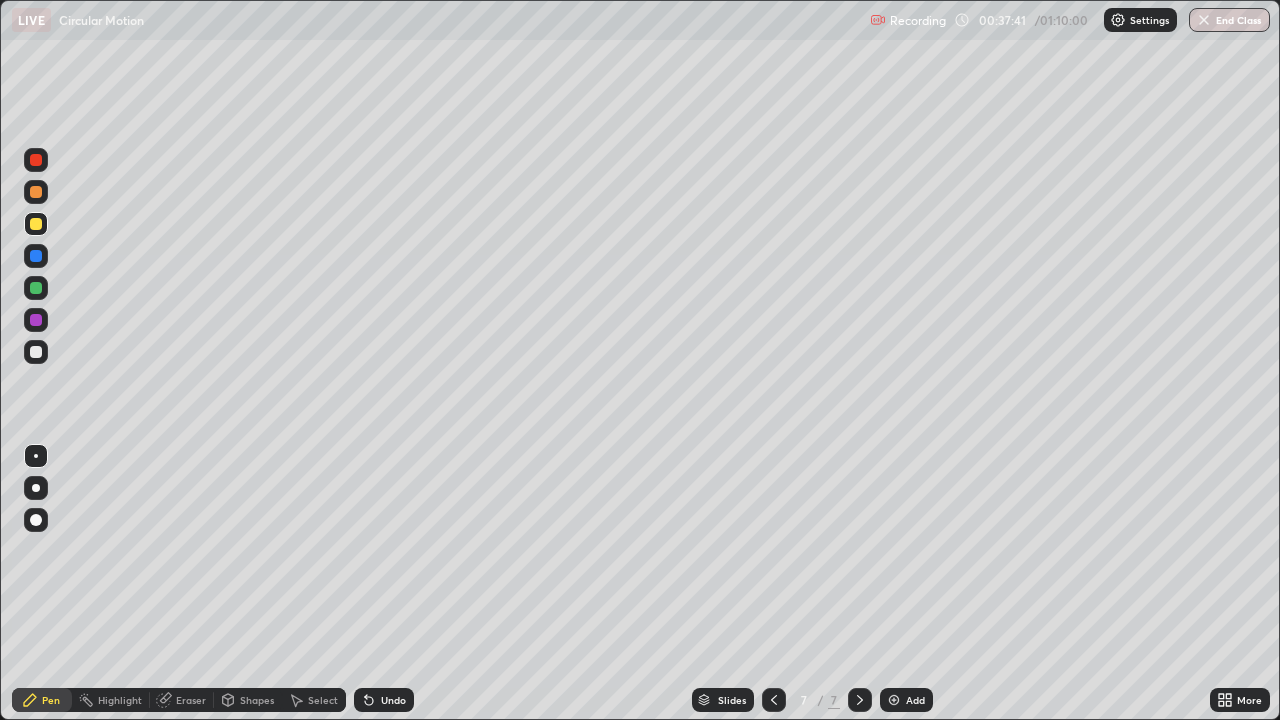 click on "Undo" at bounding box center [393, 700] 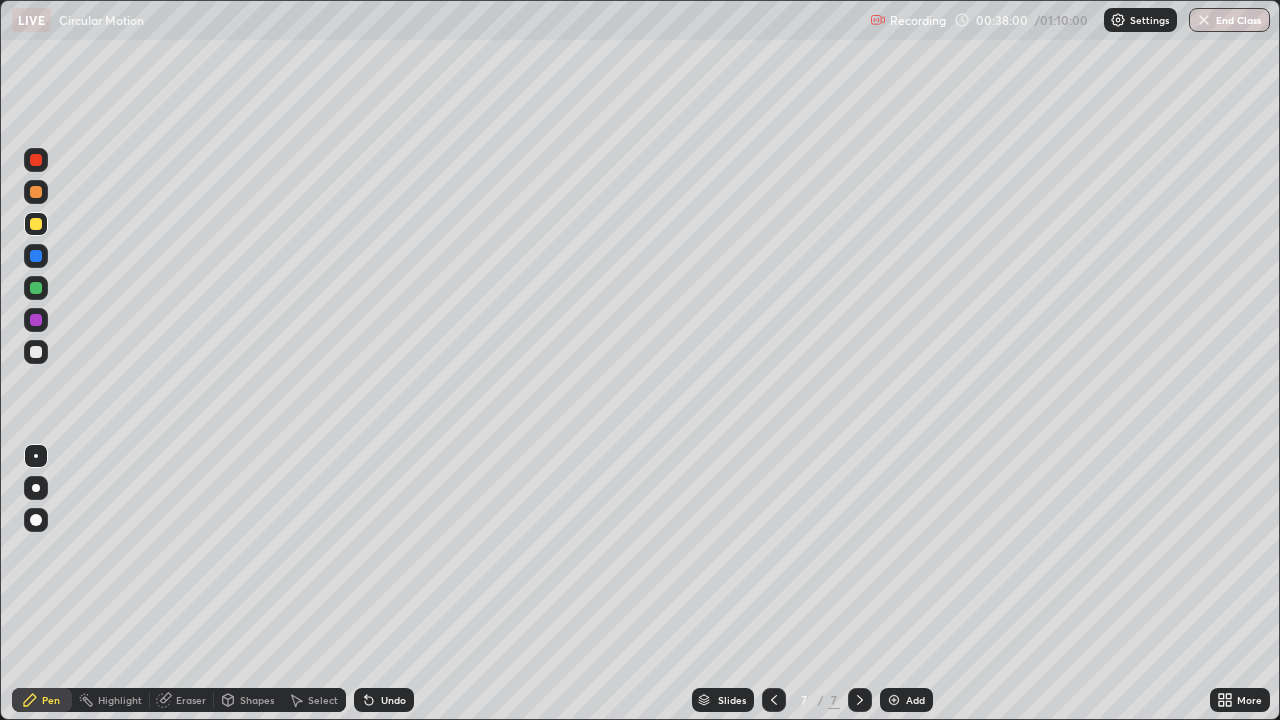 click on "Undo" at bounding box center (393, 700) 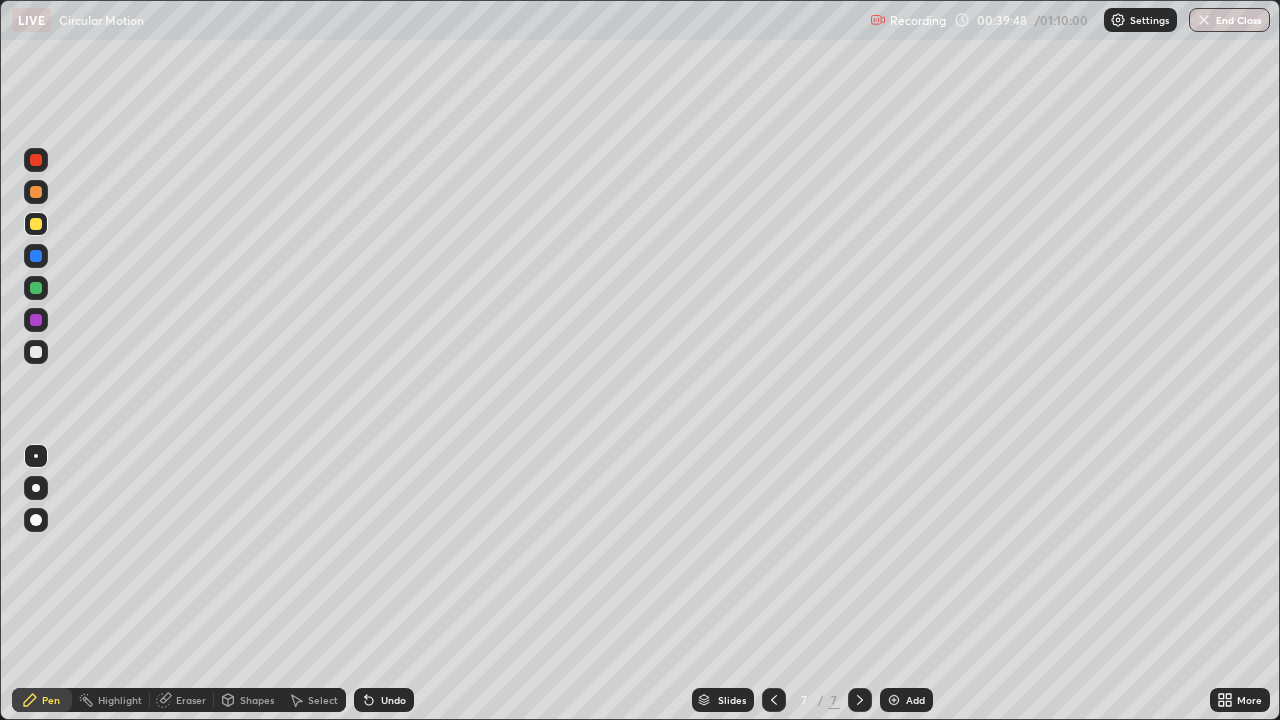 click on "Add" at bounding box center [915, 700] 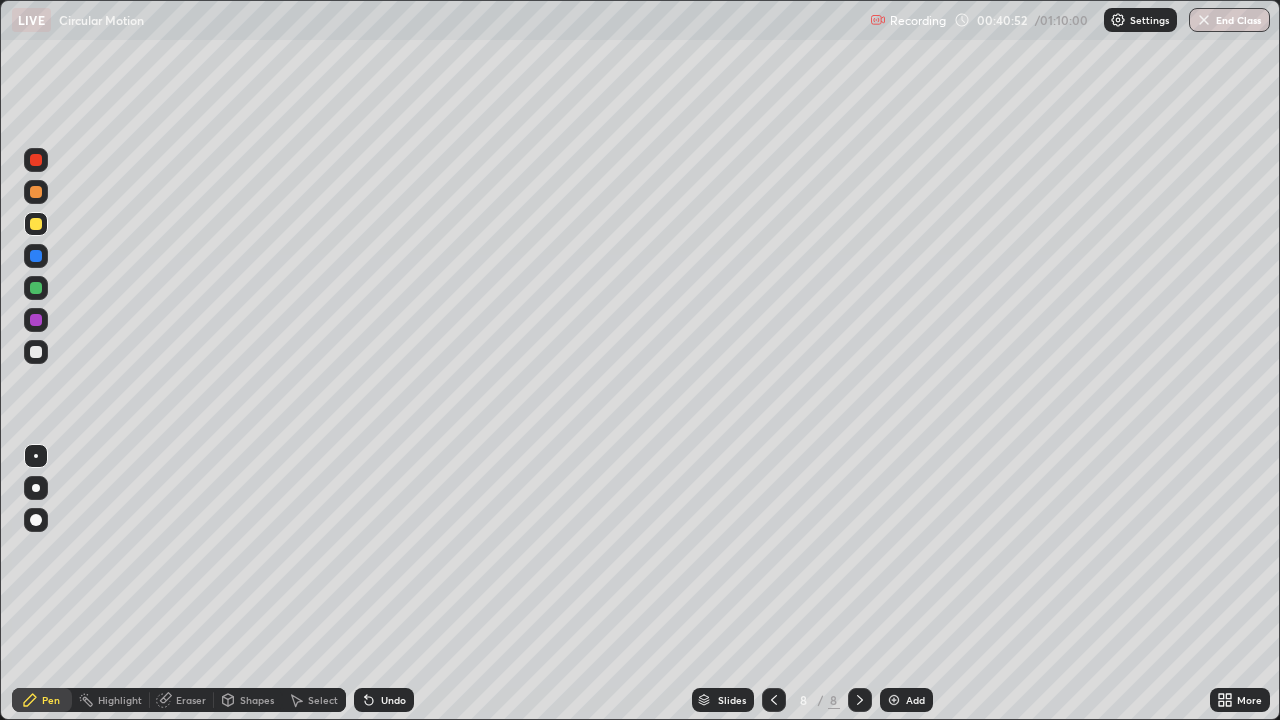 click on "Shapes" at bounding box center [257, 700] 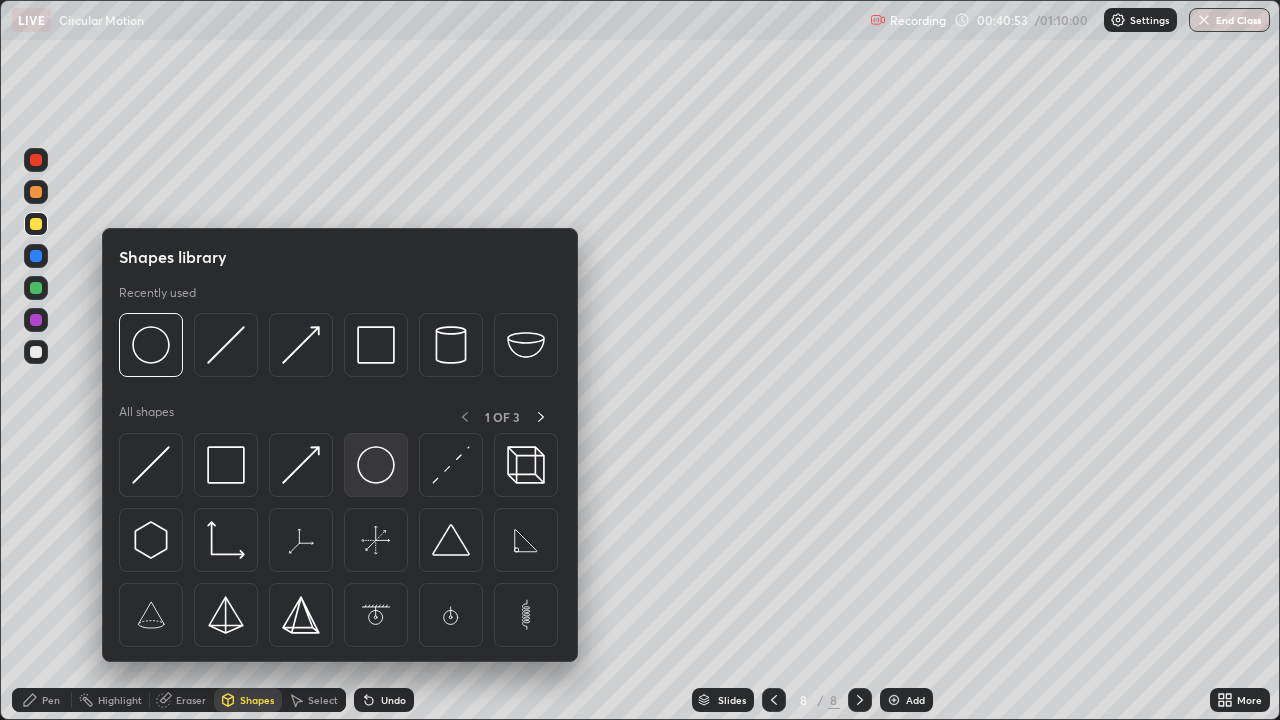 click at bounding box center (376, 465) 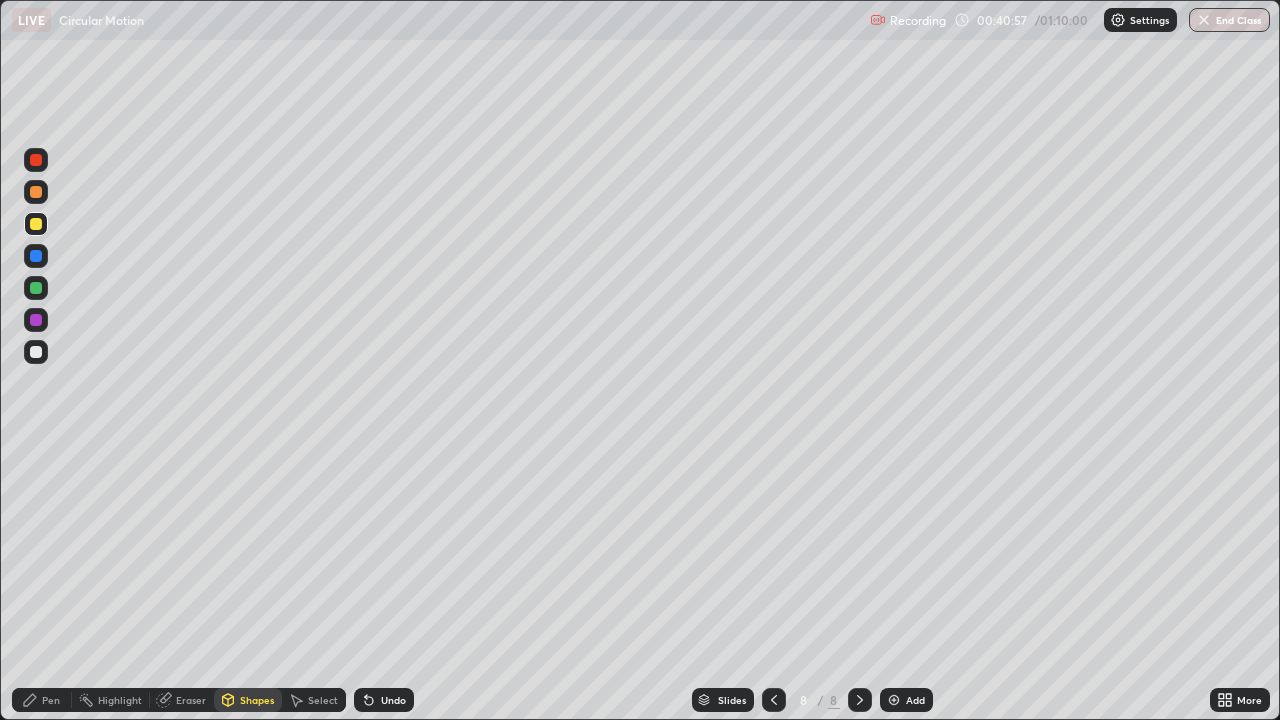 click on "Pen" at bounding box center [51, 700] 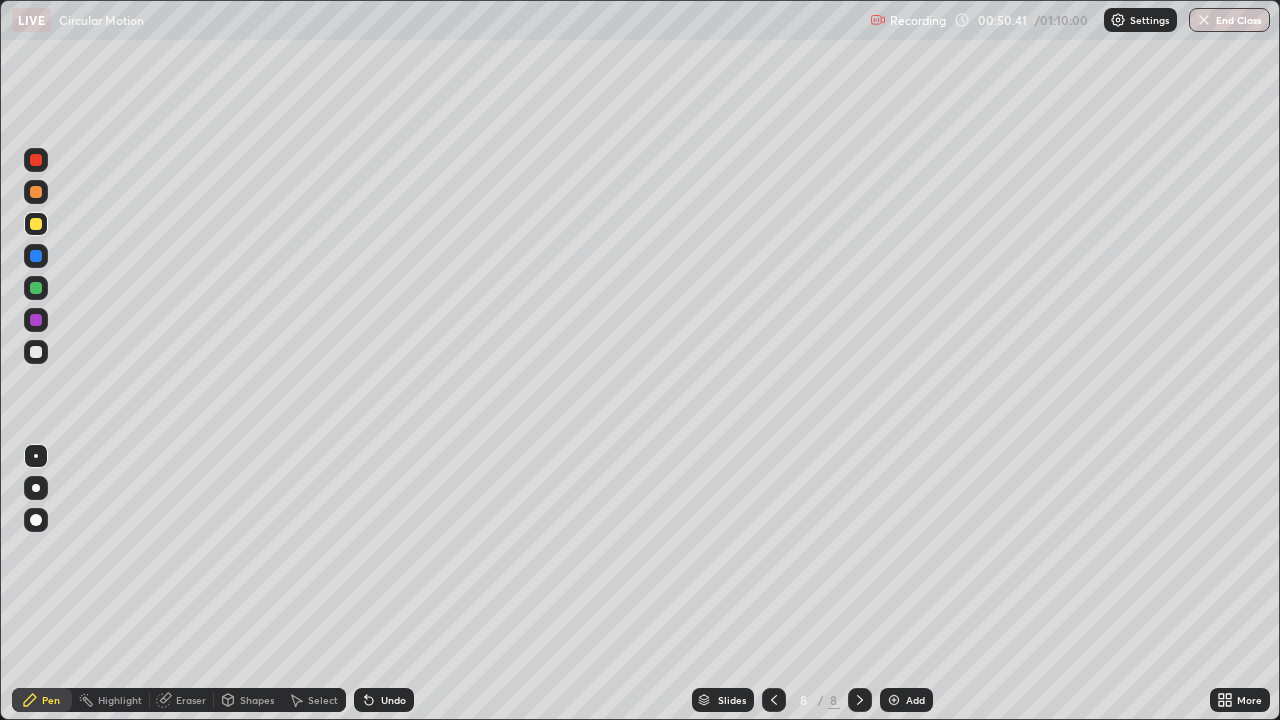 click 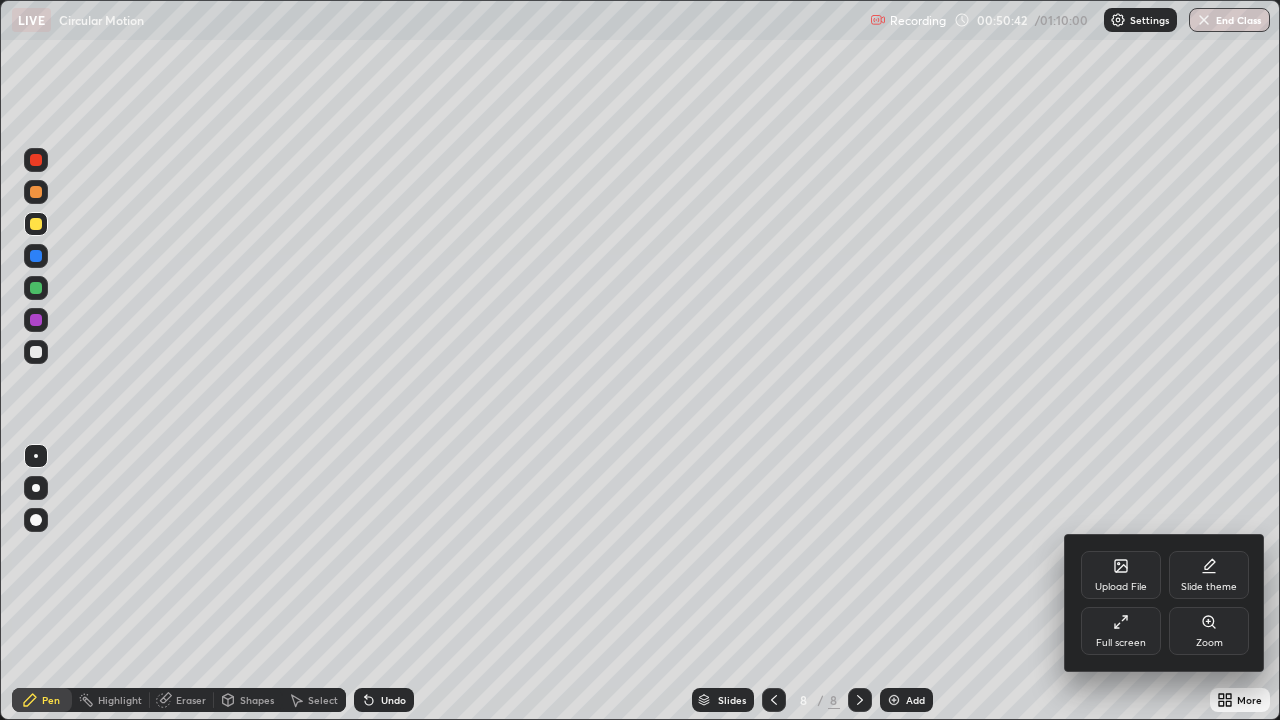 click at bounding box center [640, 360] 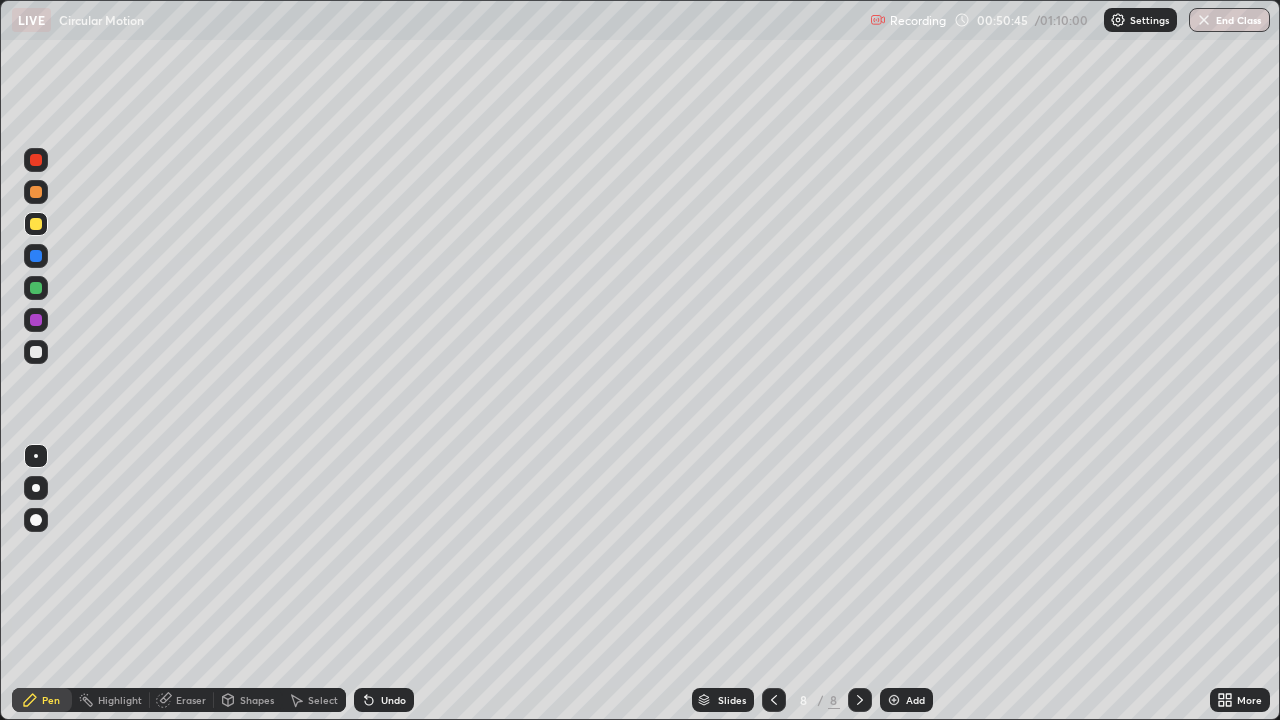 click at bounding box center (894, 700) 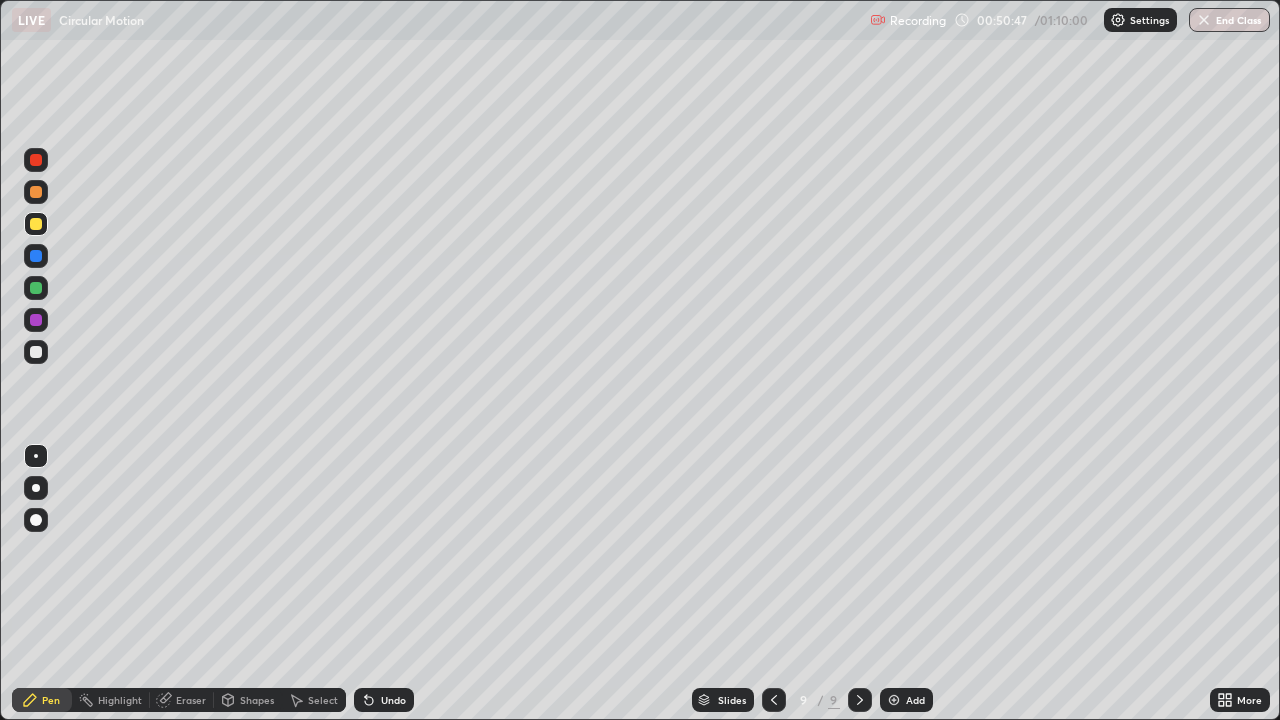 click at bounding box center (36, 160) 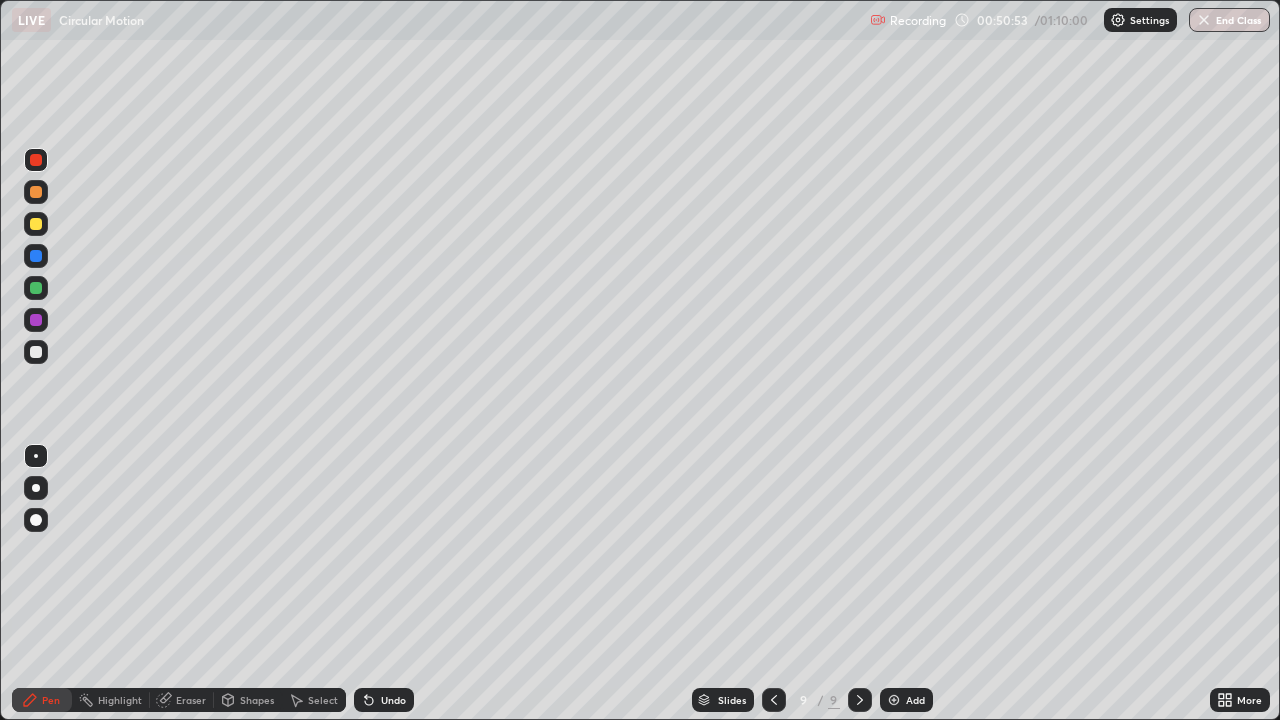 click on "Undo" at bounding box center [393, 700] 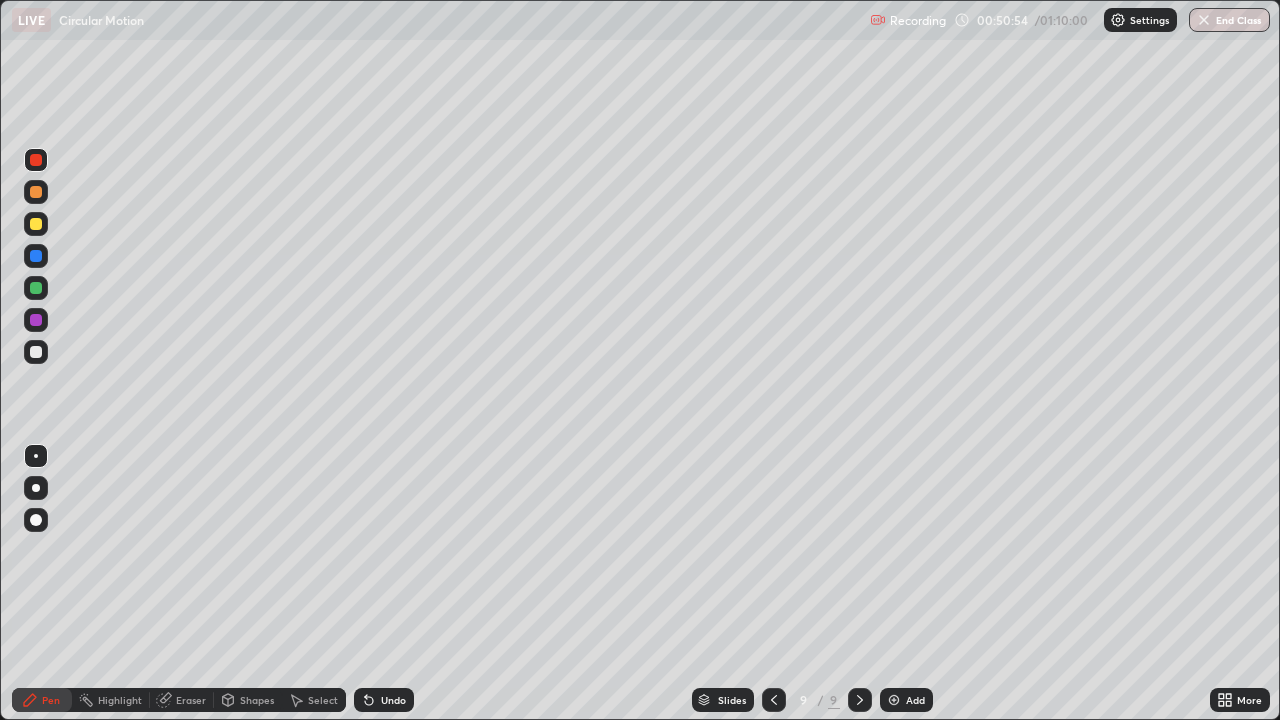 click at bounding box center [36, 352] 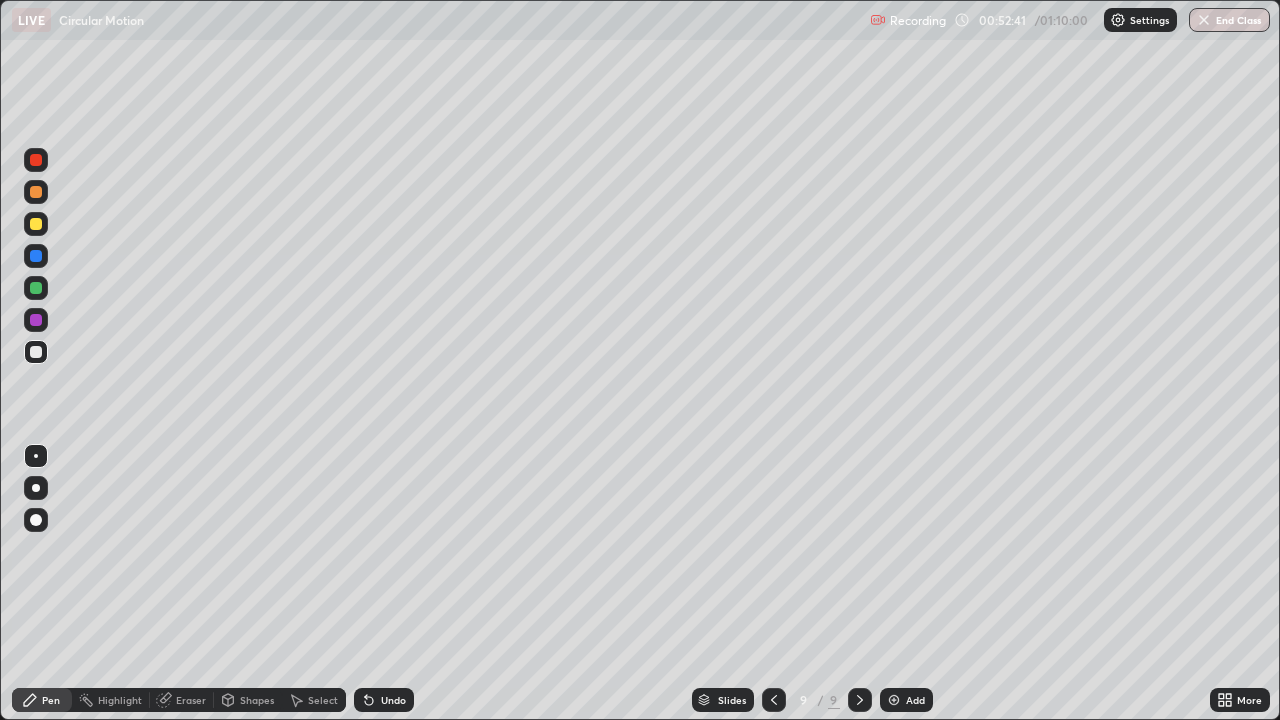 click at bounding box center [36, 224] 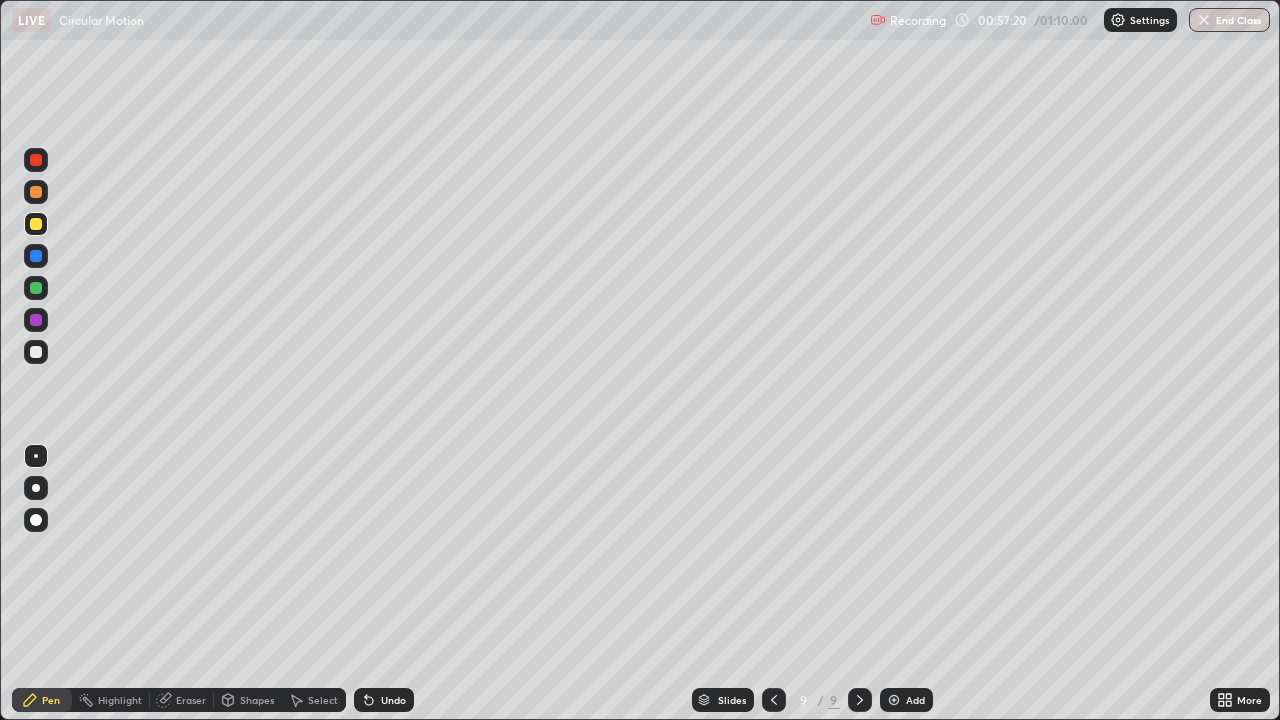 click on "Undo" at bounding box center [393, 700] 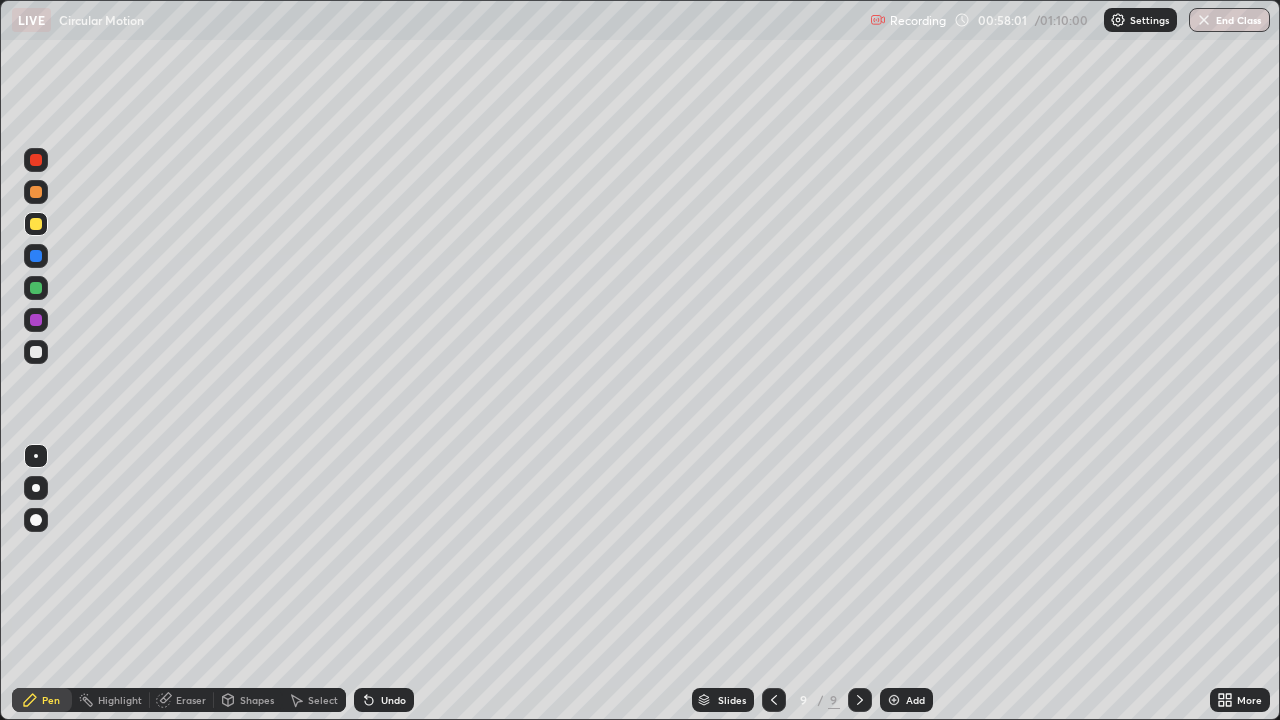click at bounding box center (36, 160) 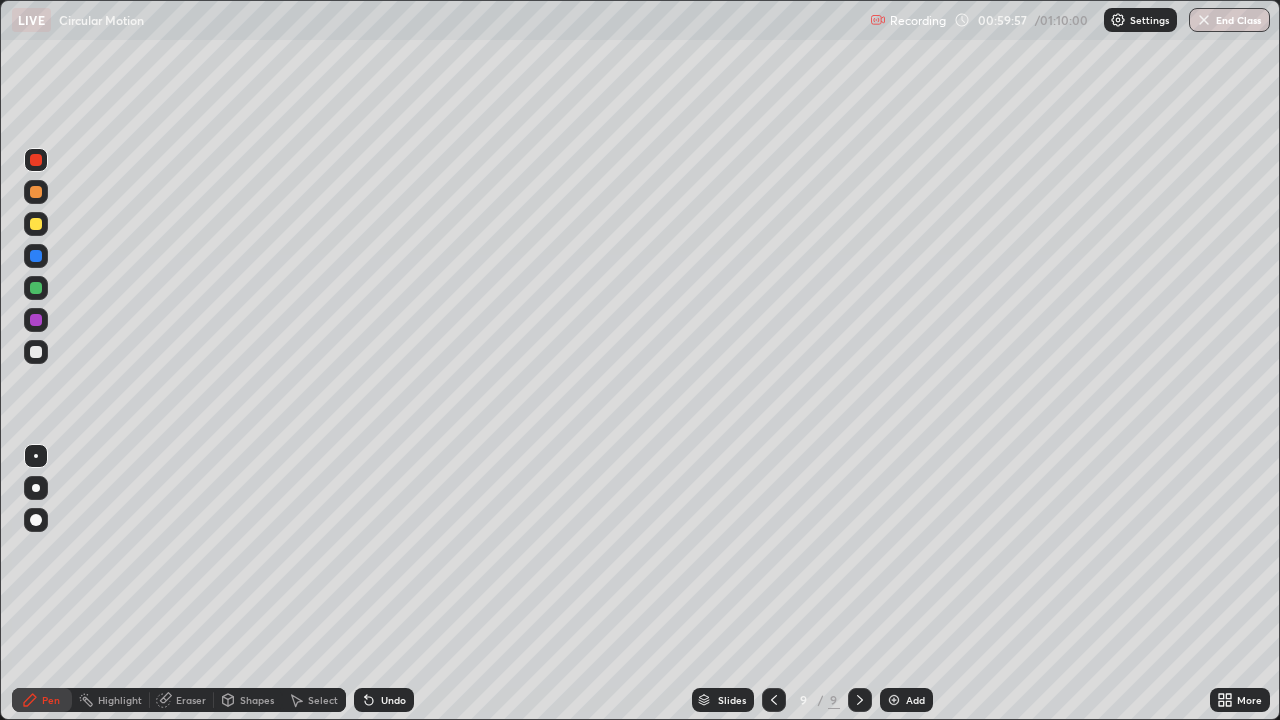 click on "Add" at bounding box center (906, 700) 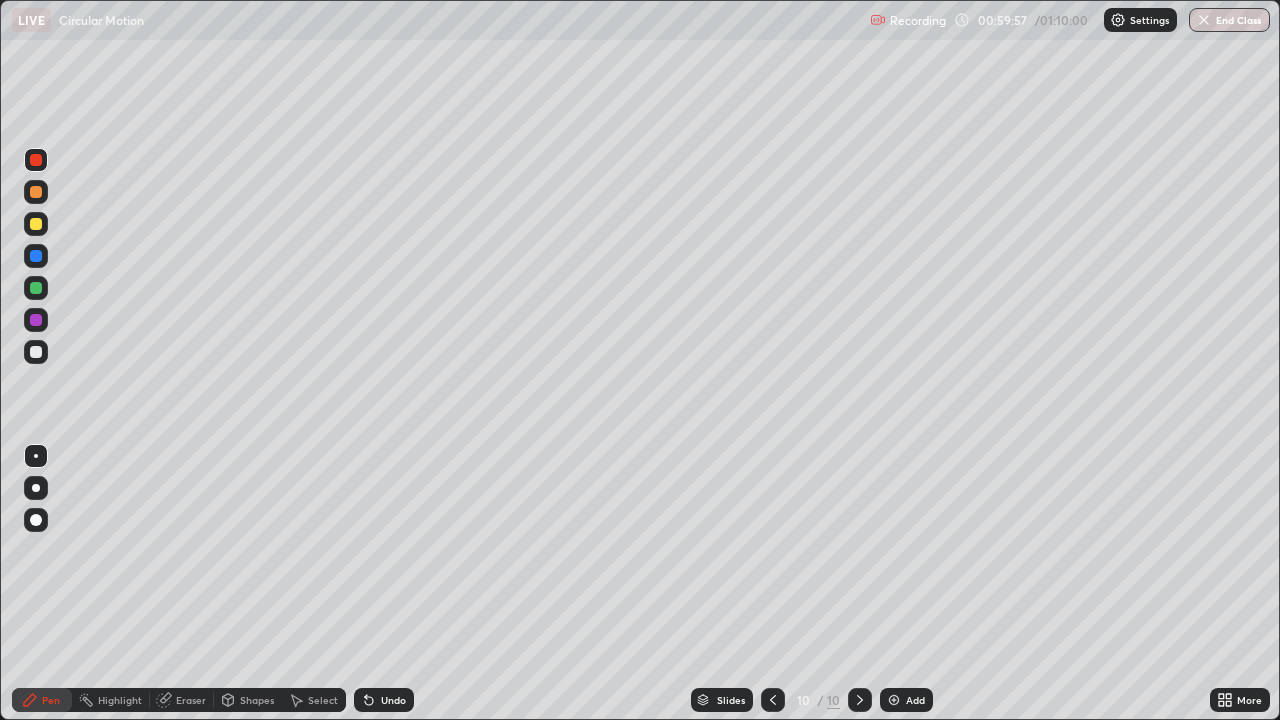 click at bounding box center (894, 700) 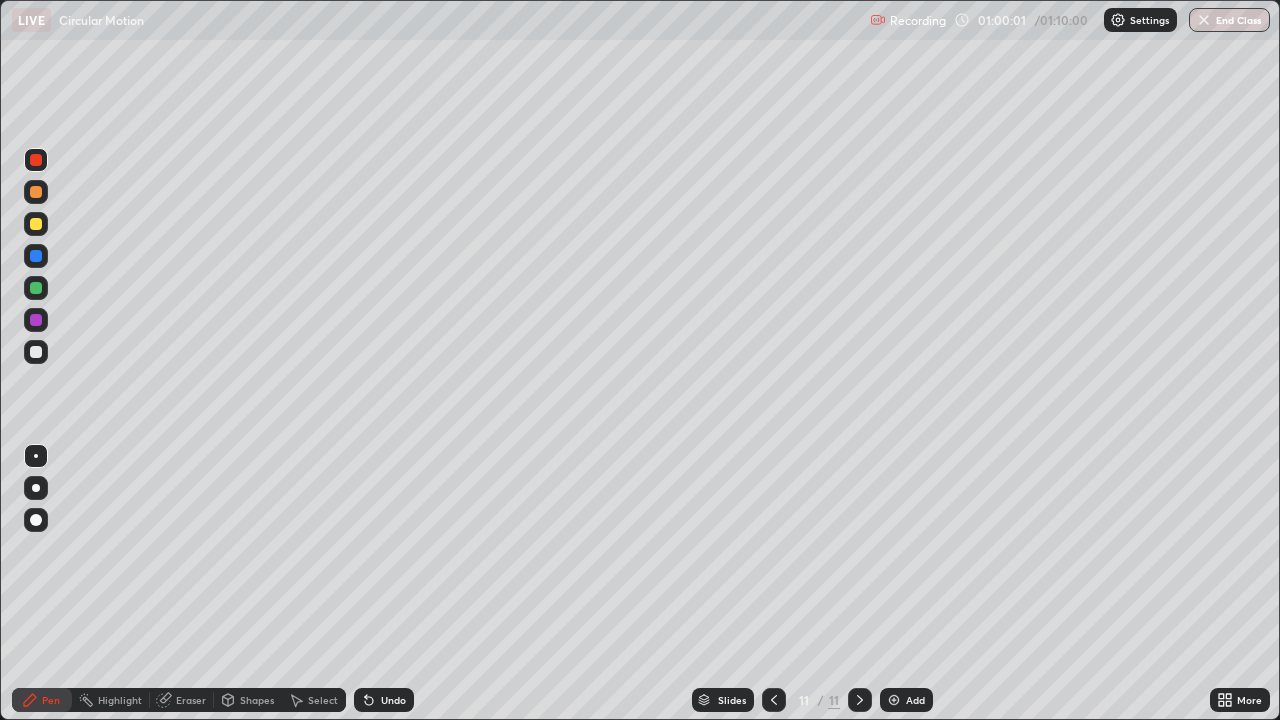 click on "Shapes" at bounding box center [257, 700] 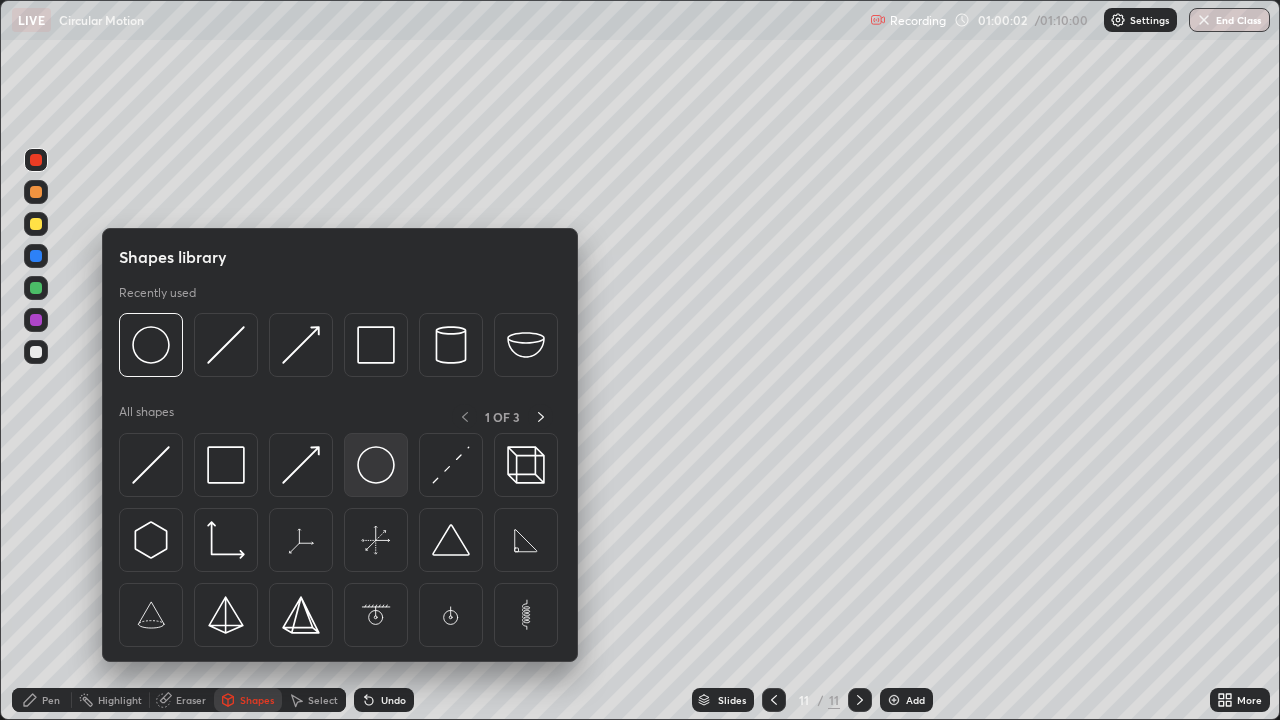 click at bounding box center (376, 465) 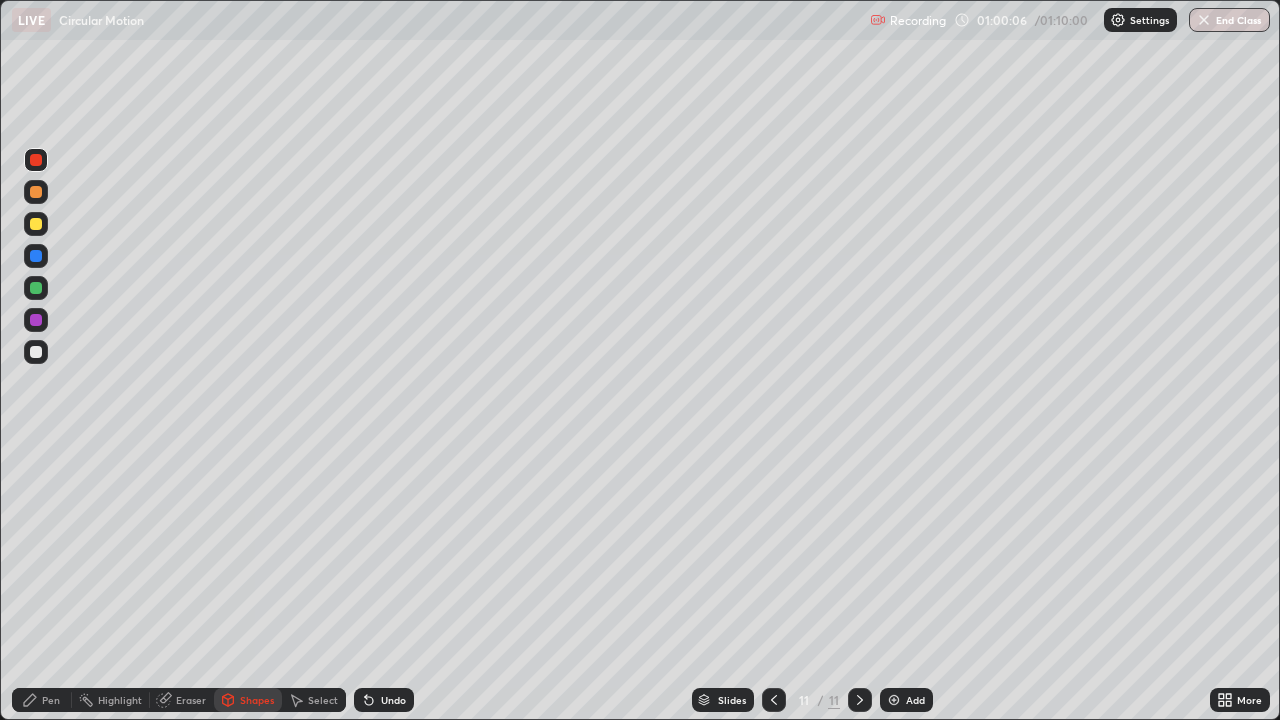 click at bounding box center (36, 352) 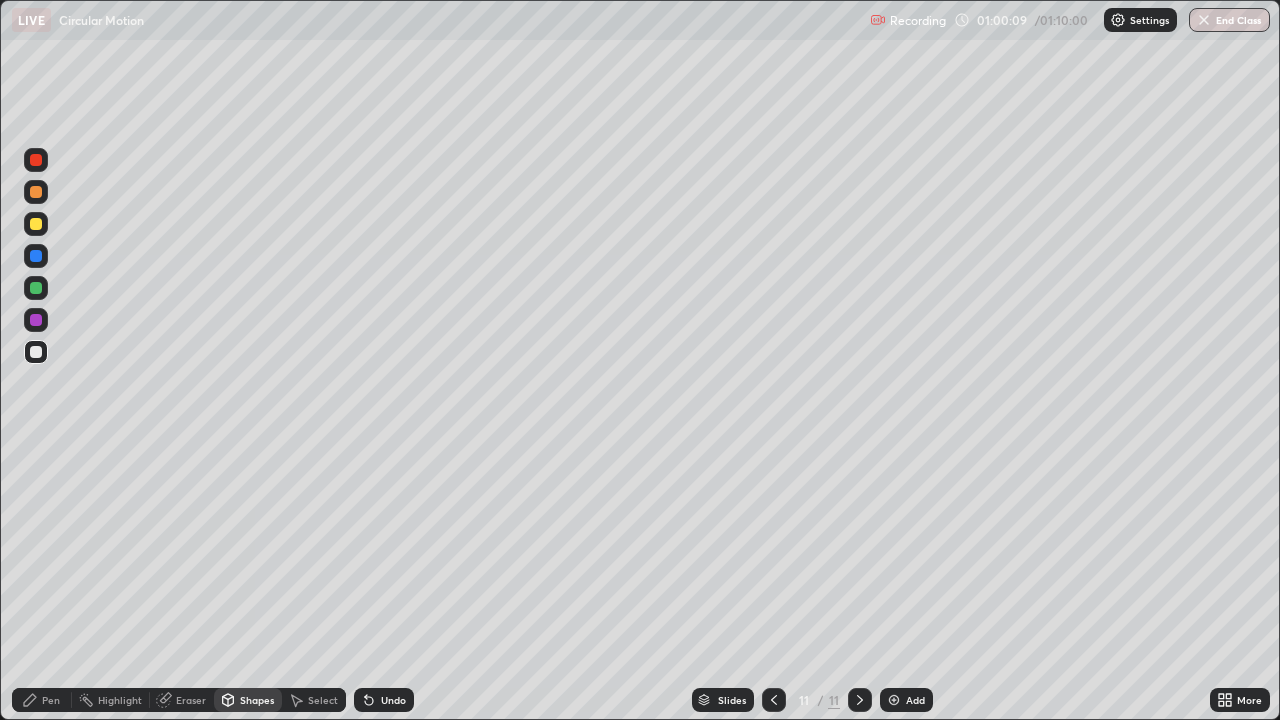 click on "Undo" at bounding box center [393, 700] 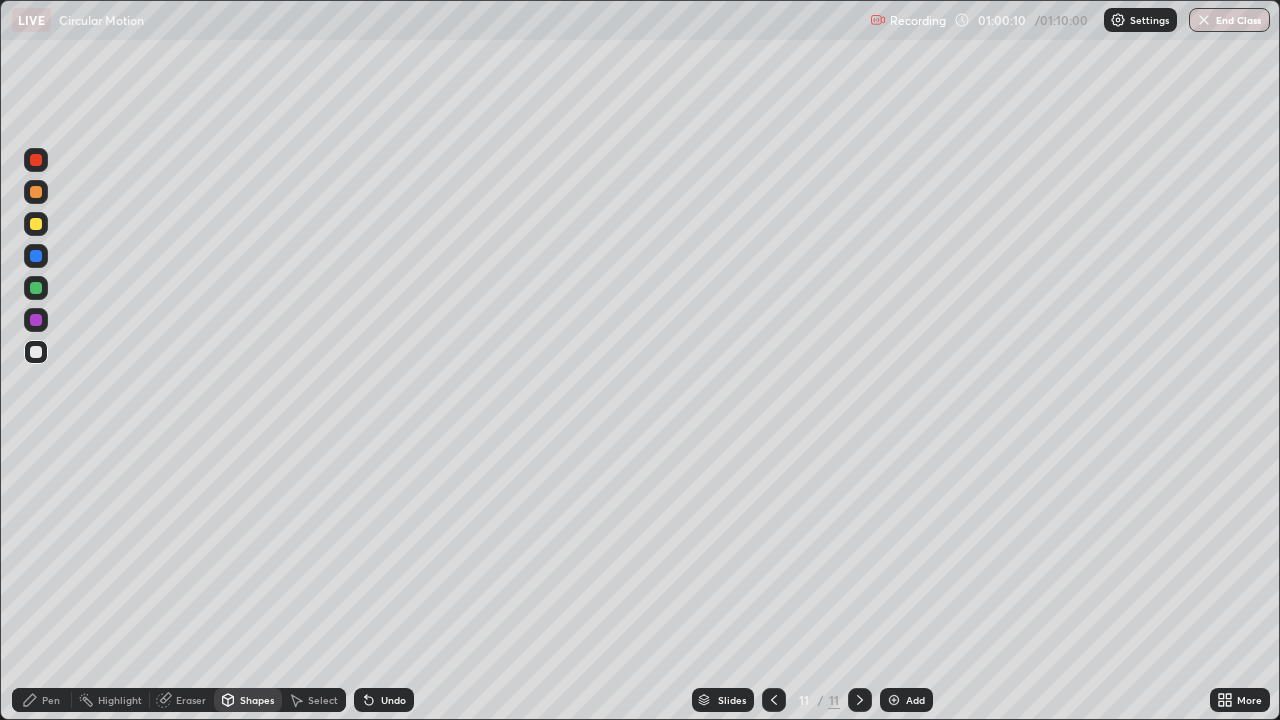 click on "Pen" at bounding box center [51, 700] 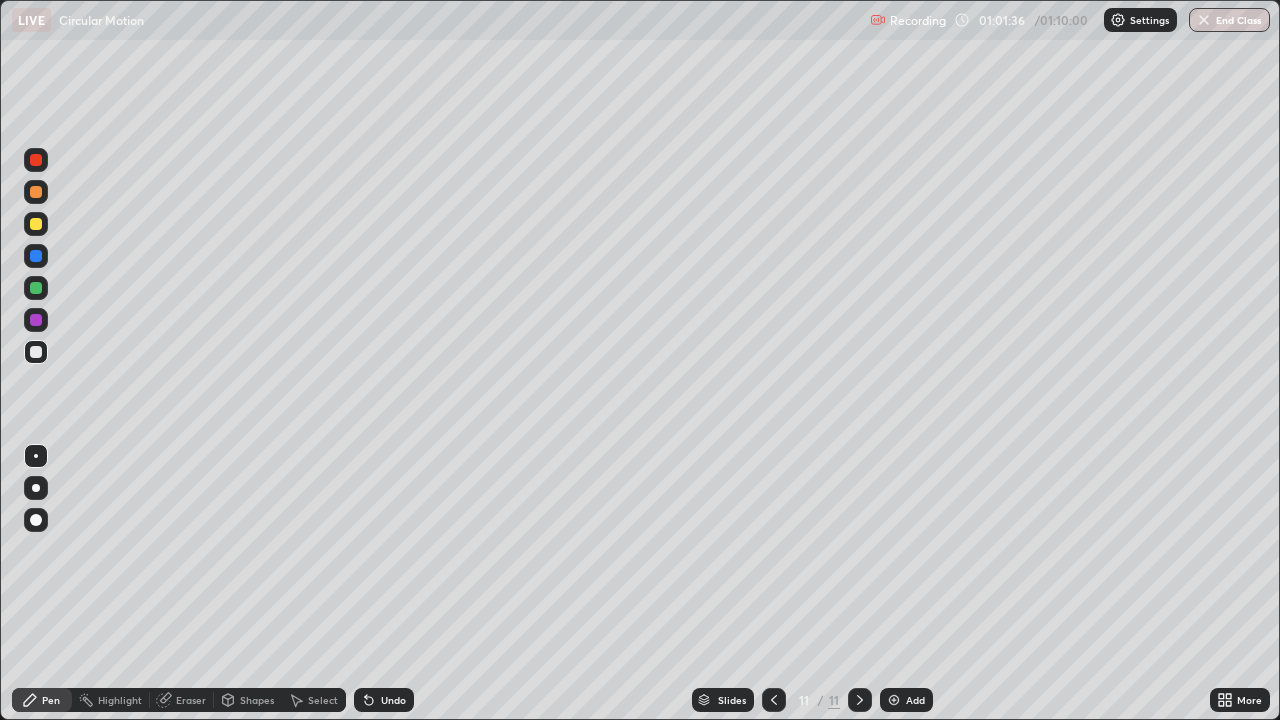 click 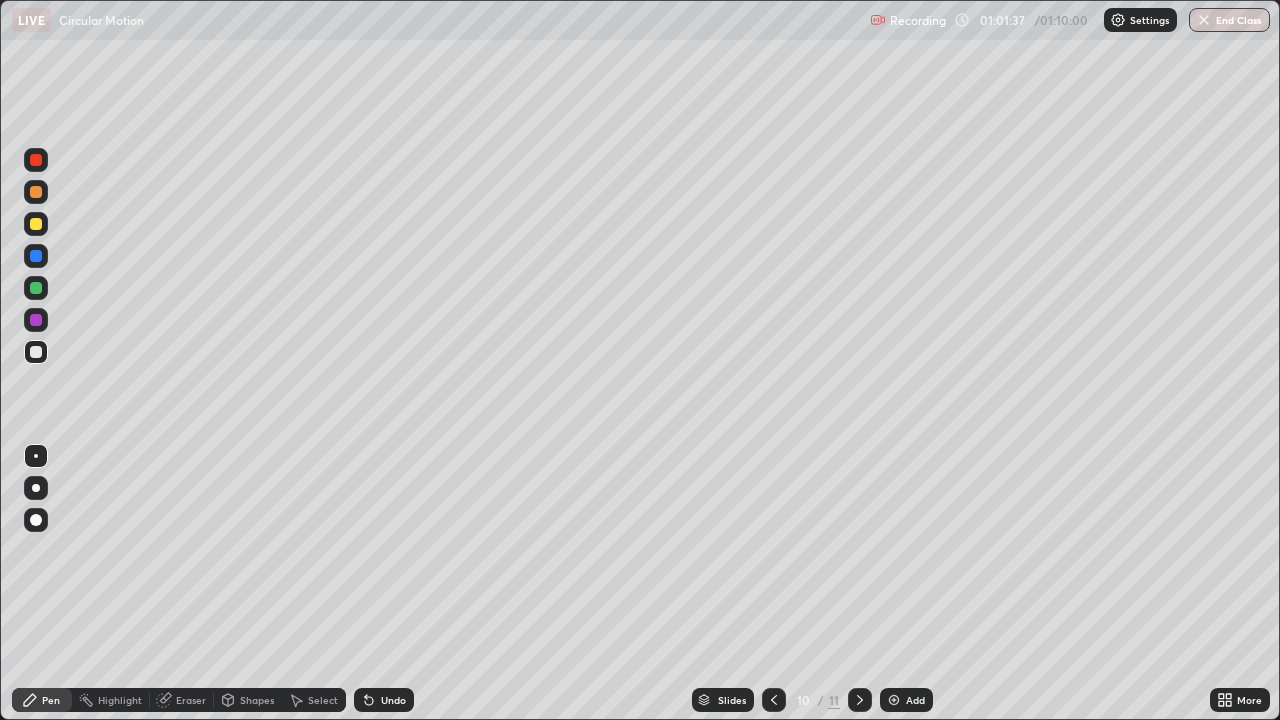 click at bounding box center [774, 700] 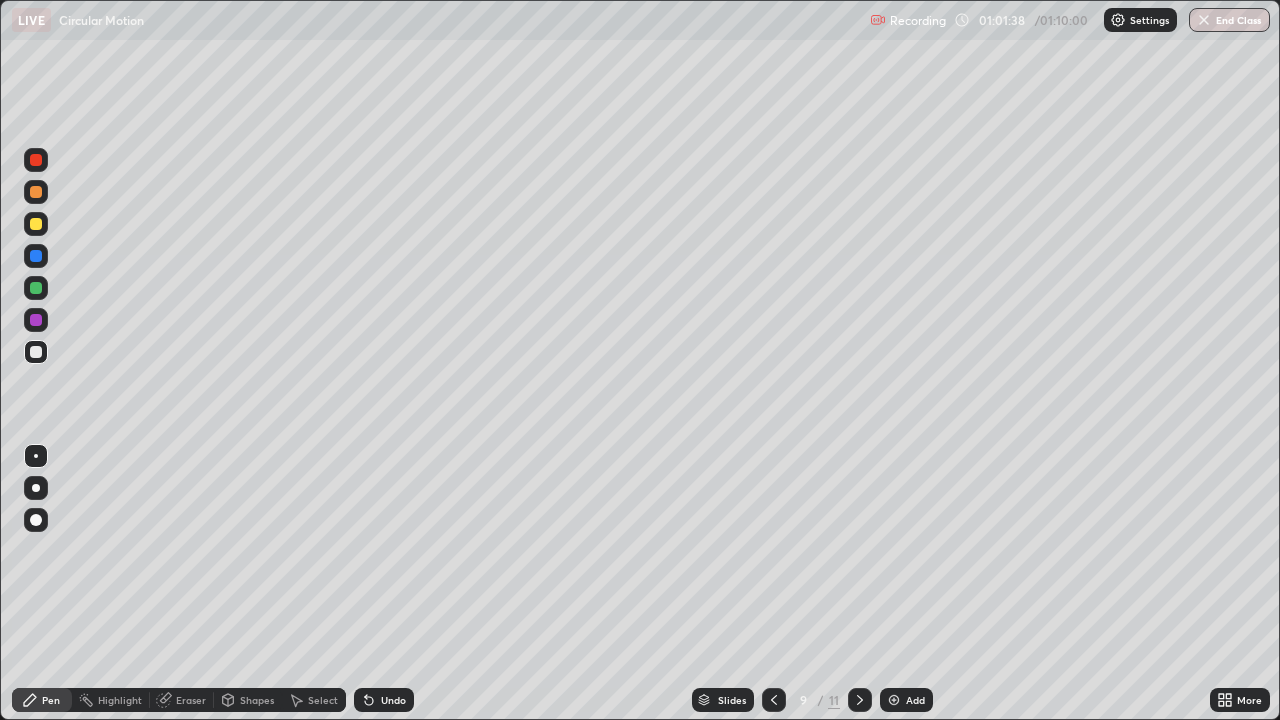 click 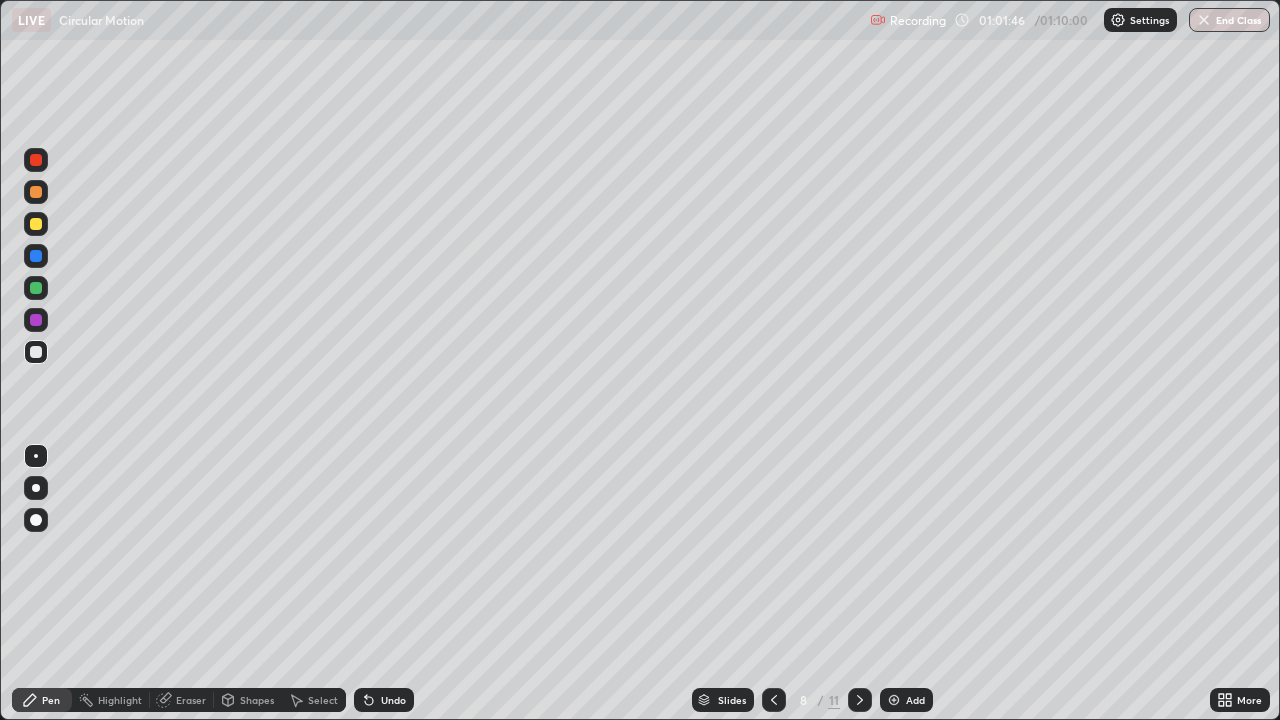 click 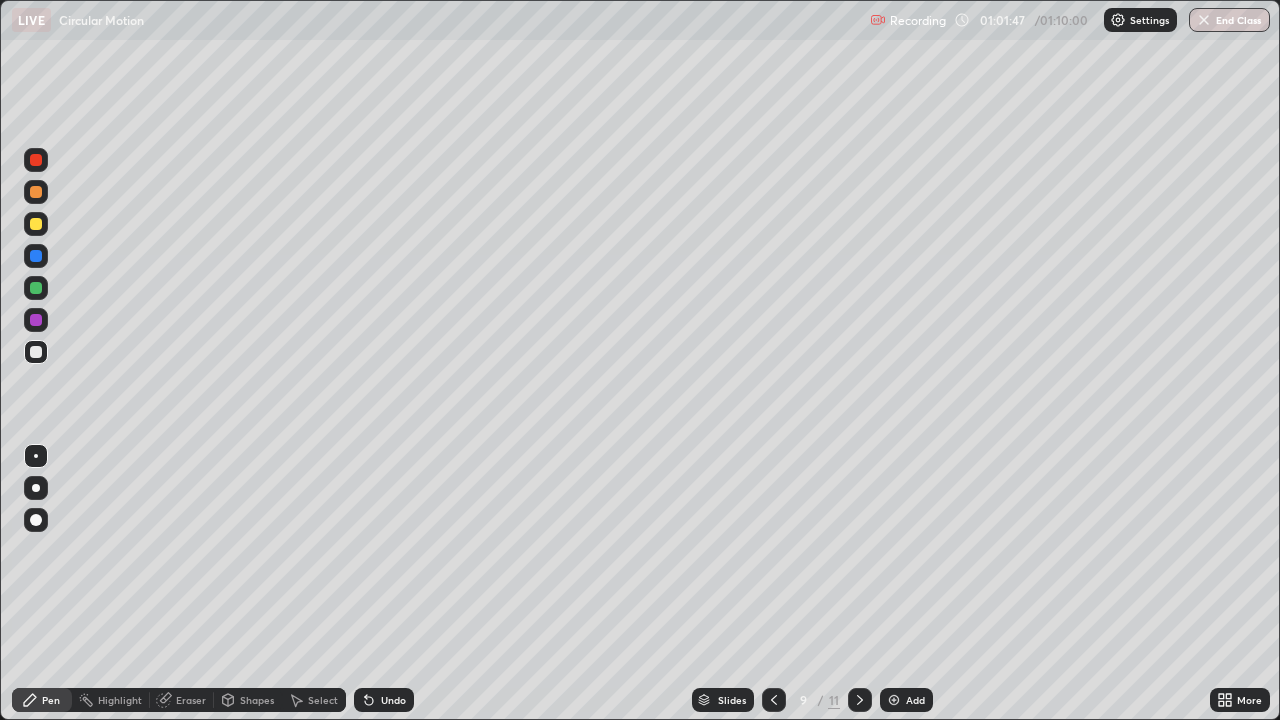 click 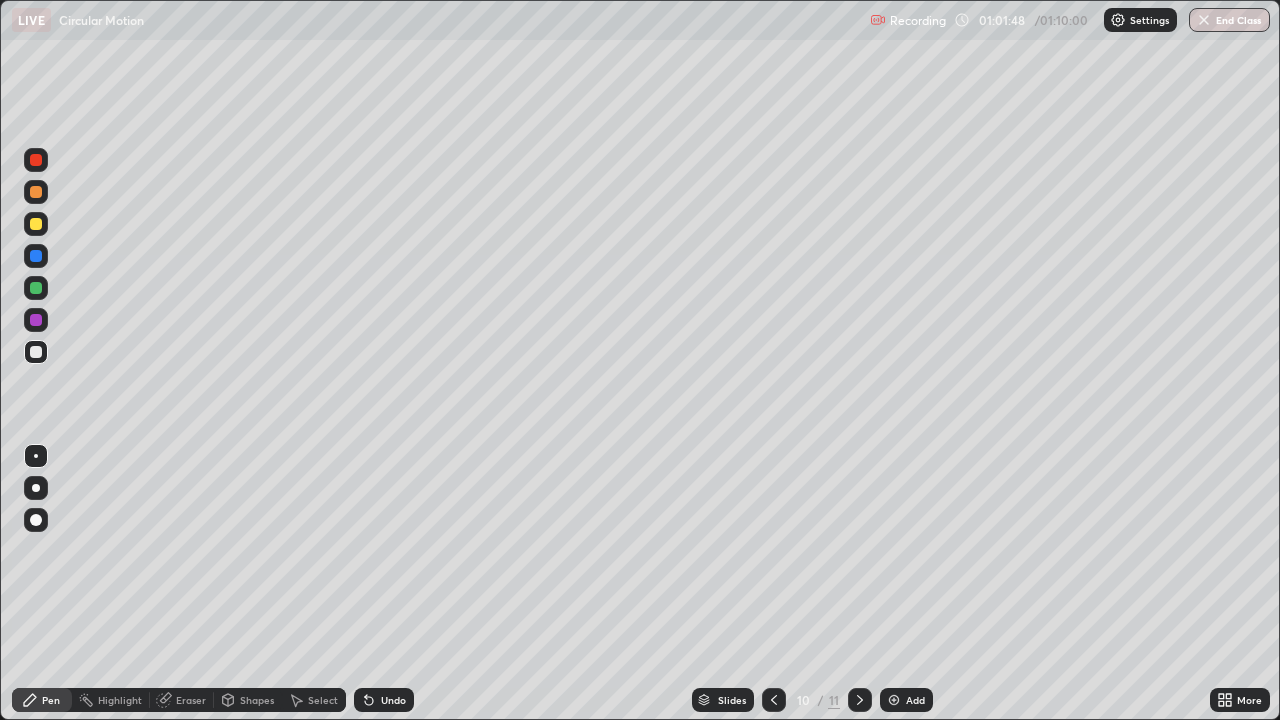 click 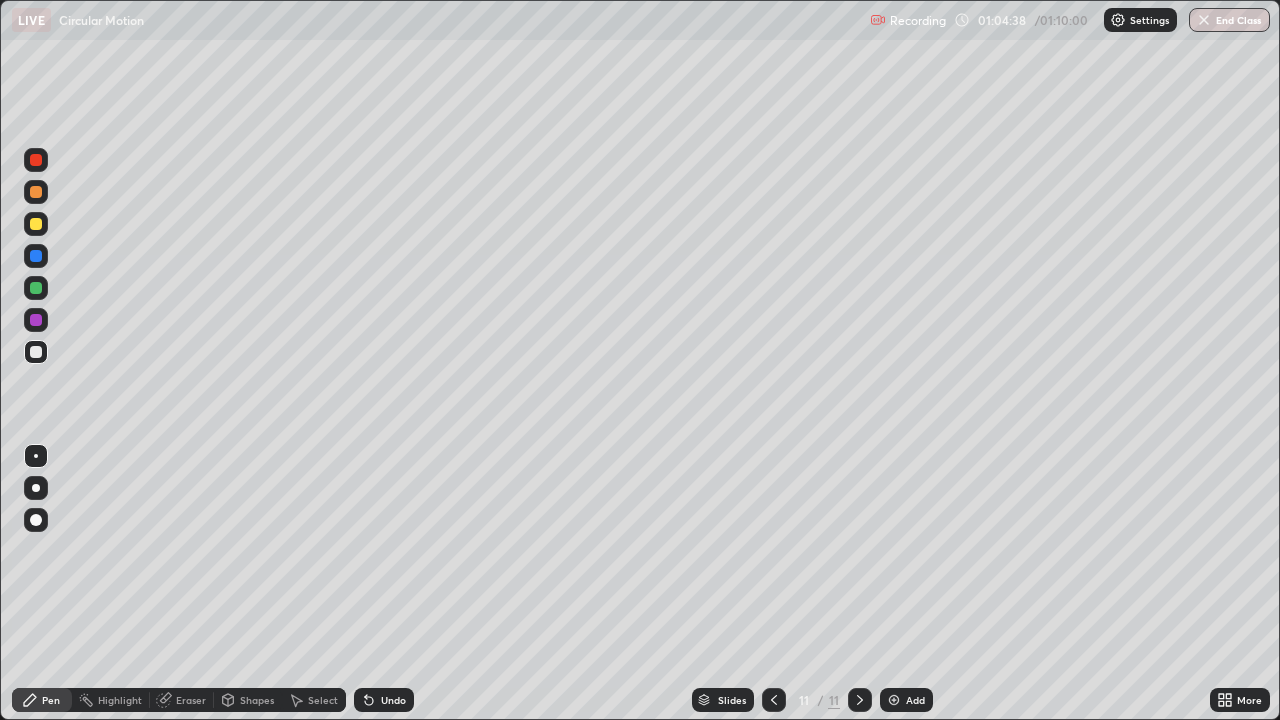 click on "Add" at bounding box center (906, 700) 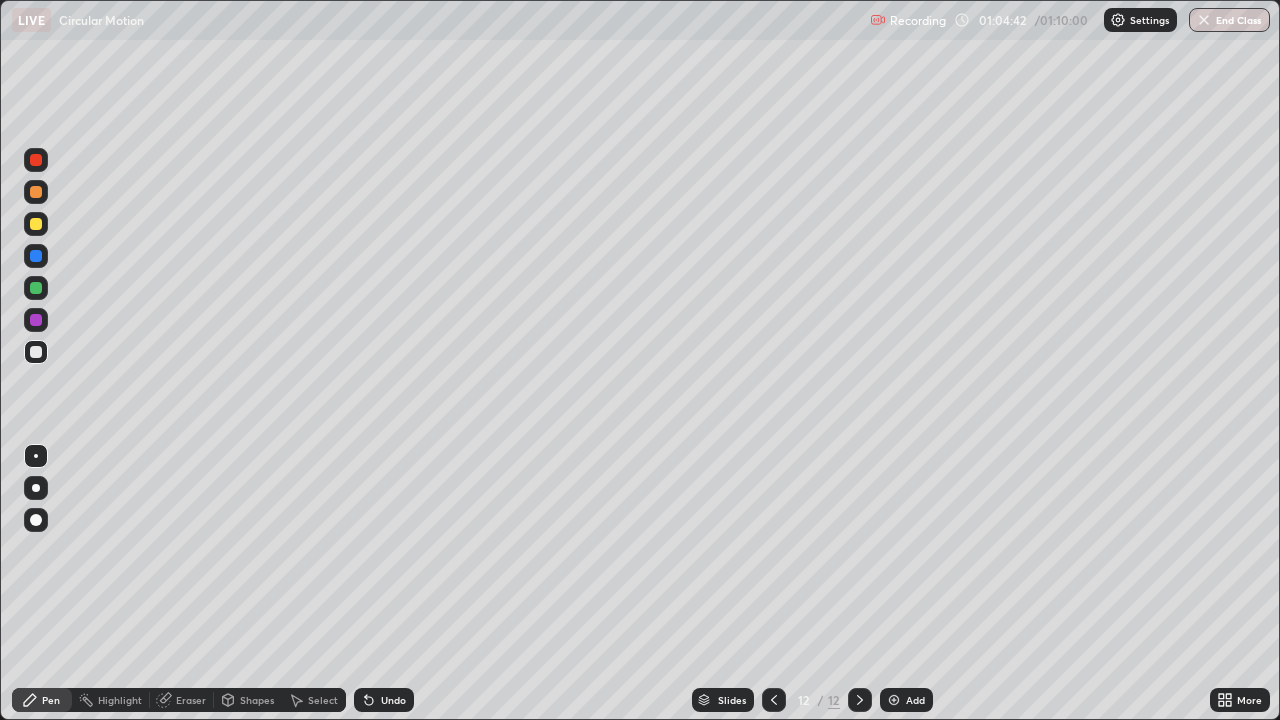 click at bounding box center [36, 288] 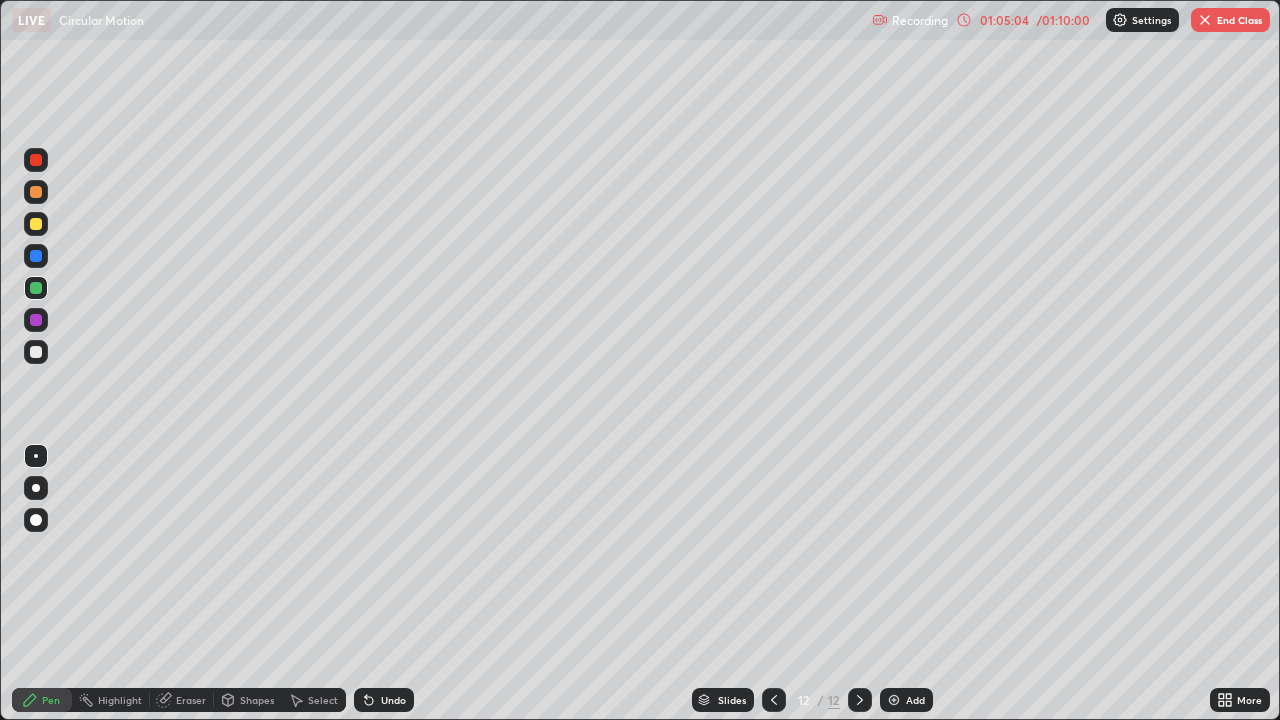 click at bounding box center (36, 352) 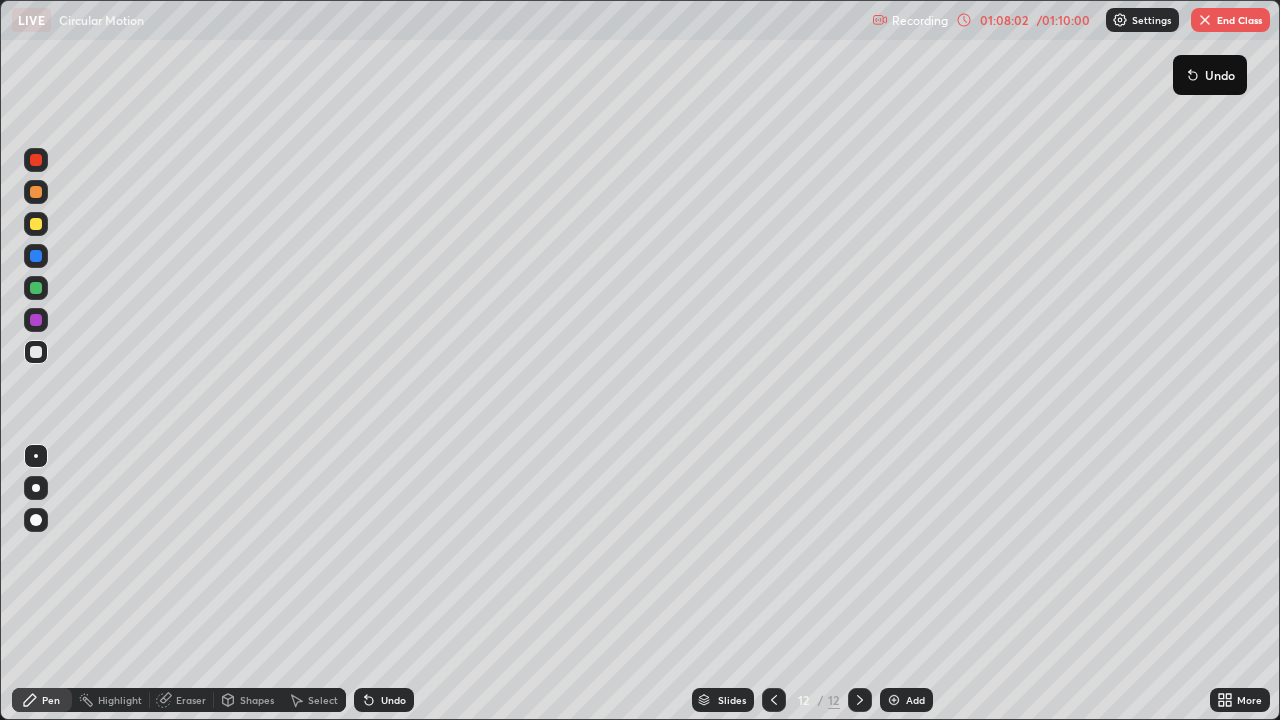 click on "End Class" at bounding box center (1230, 20) 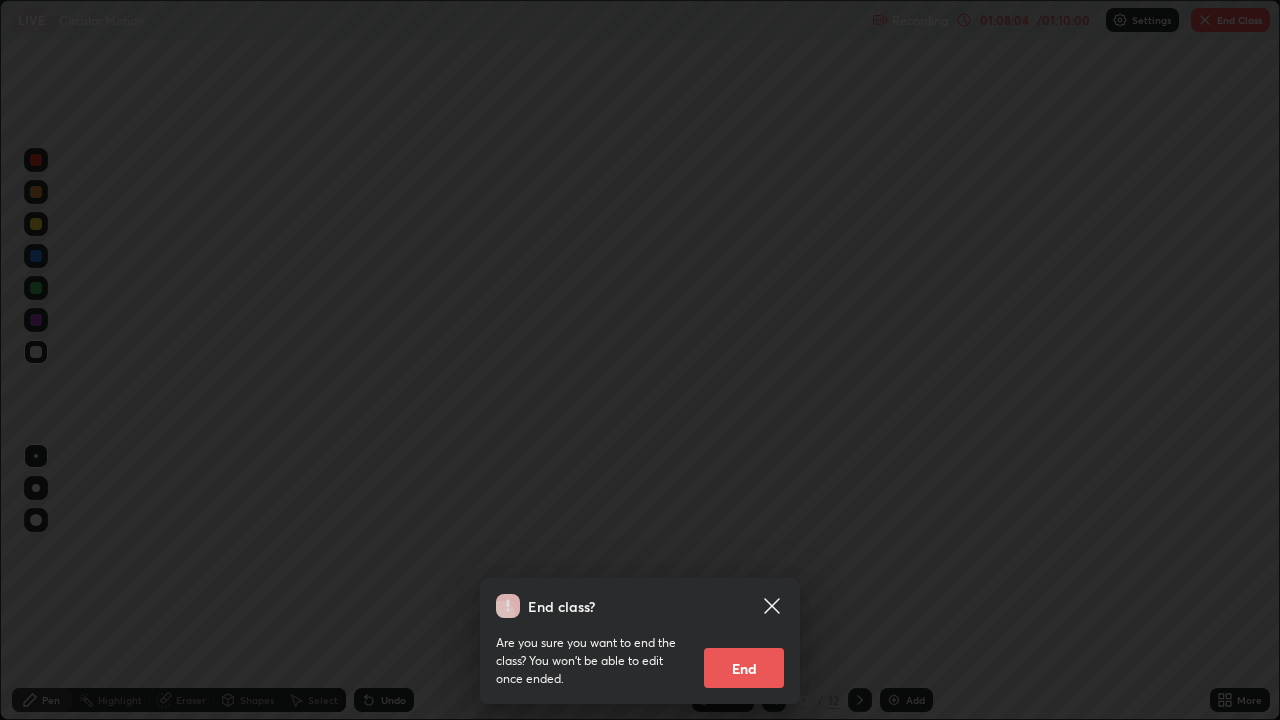 click on "End" at bounding box center [744, 668] 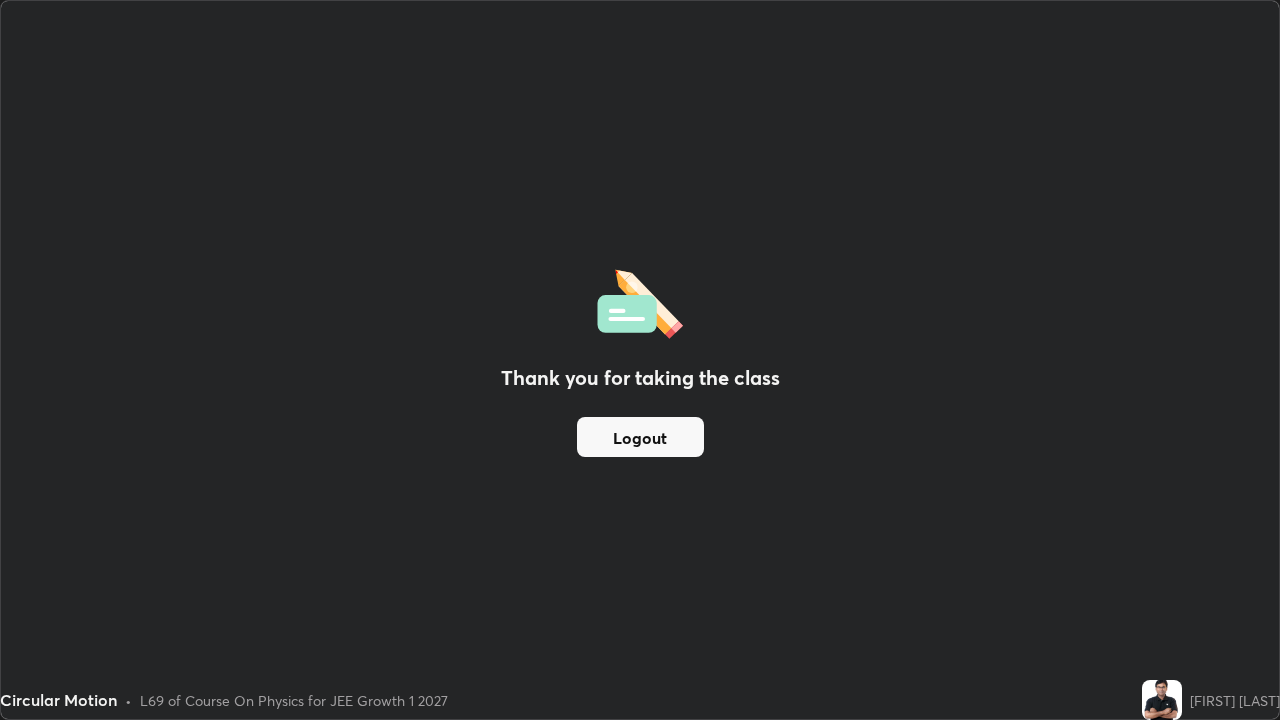 click on "Thank you for taking the class Logout" at bounding box center (640, 360) 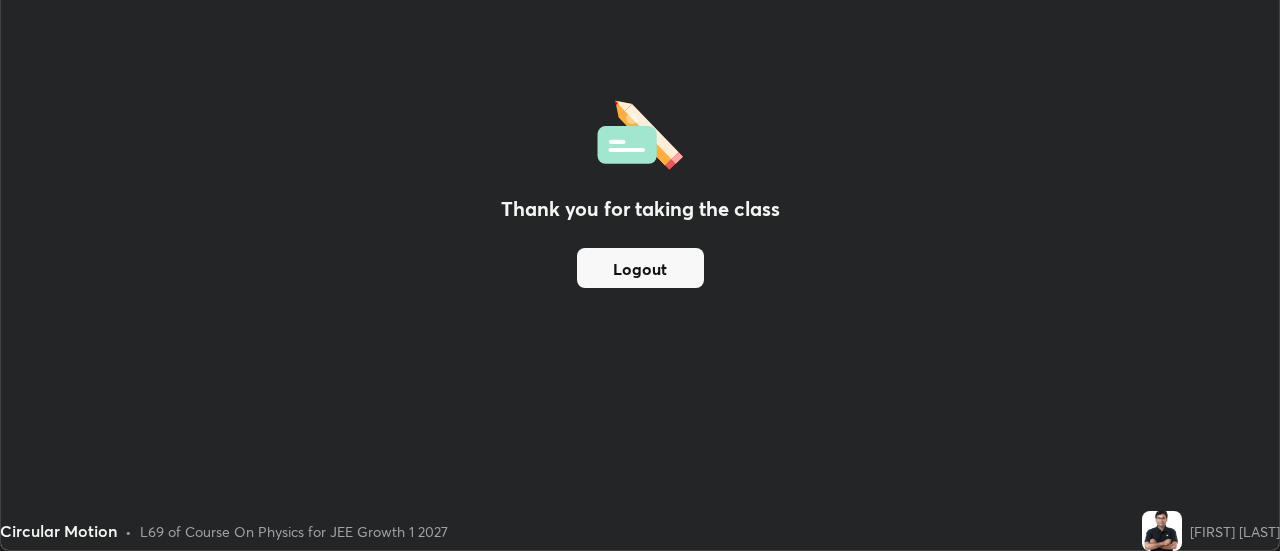 scroll, scrollTop: 551, scrollLeft: 1280, axis: both 